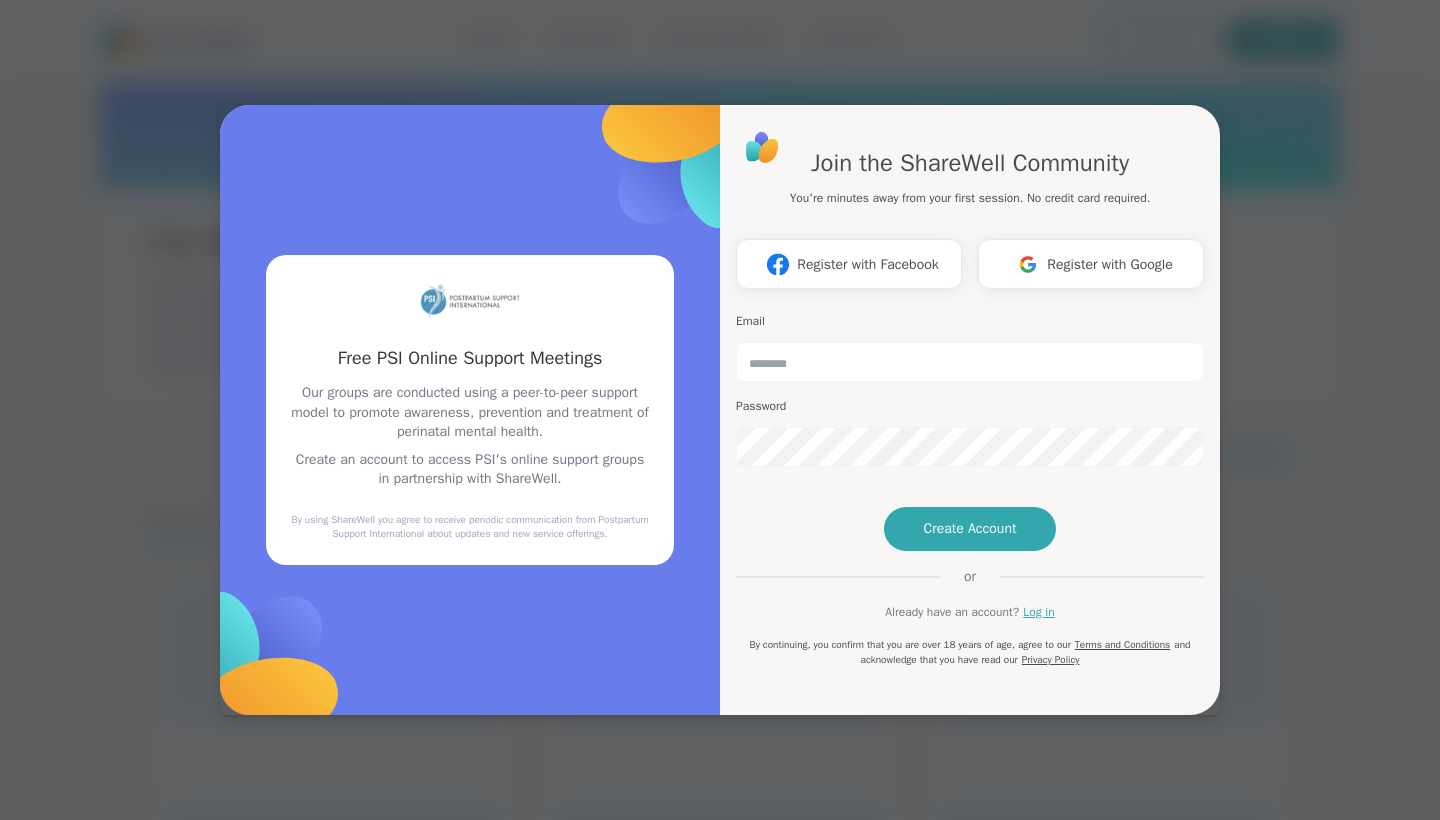 scroll, scrollTop: 0, scrollLeft: 0, axis: both 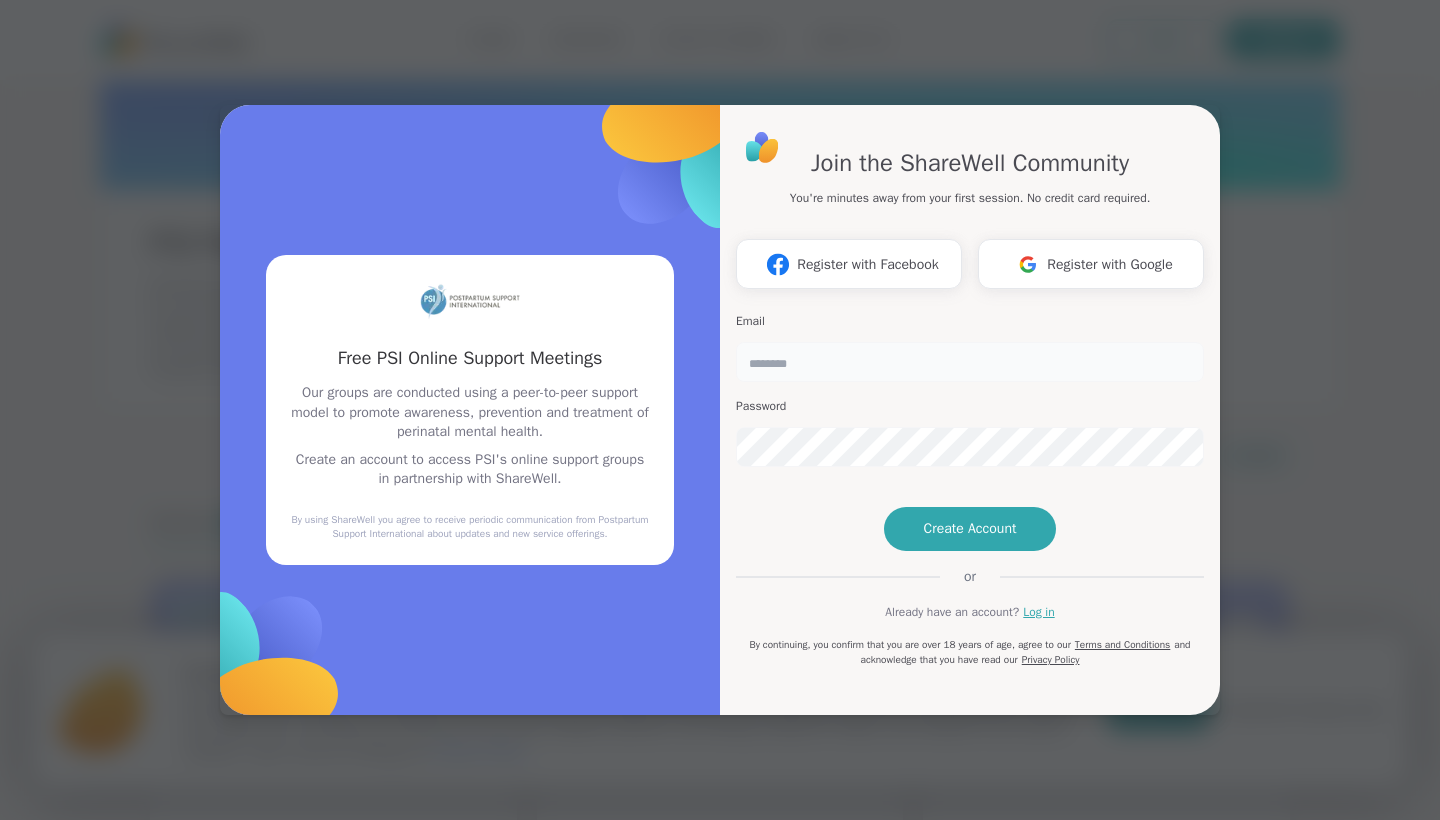 click at bounding box center [970, 362] 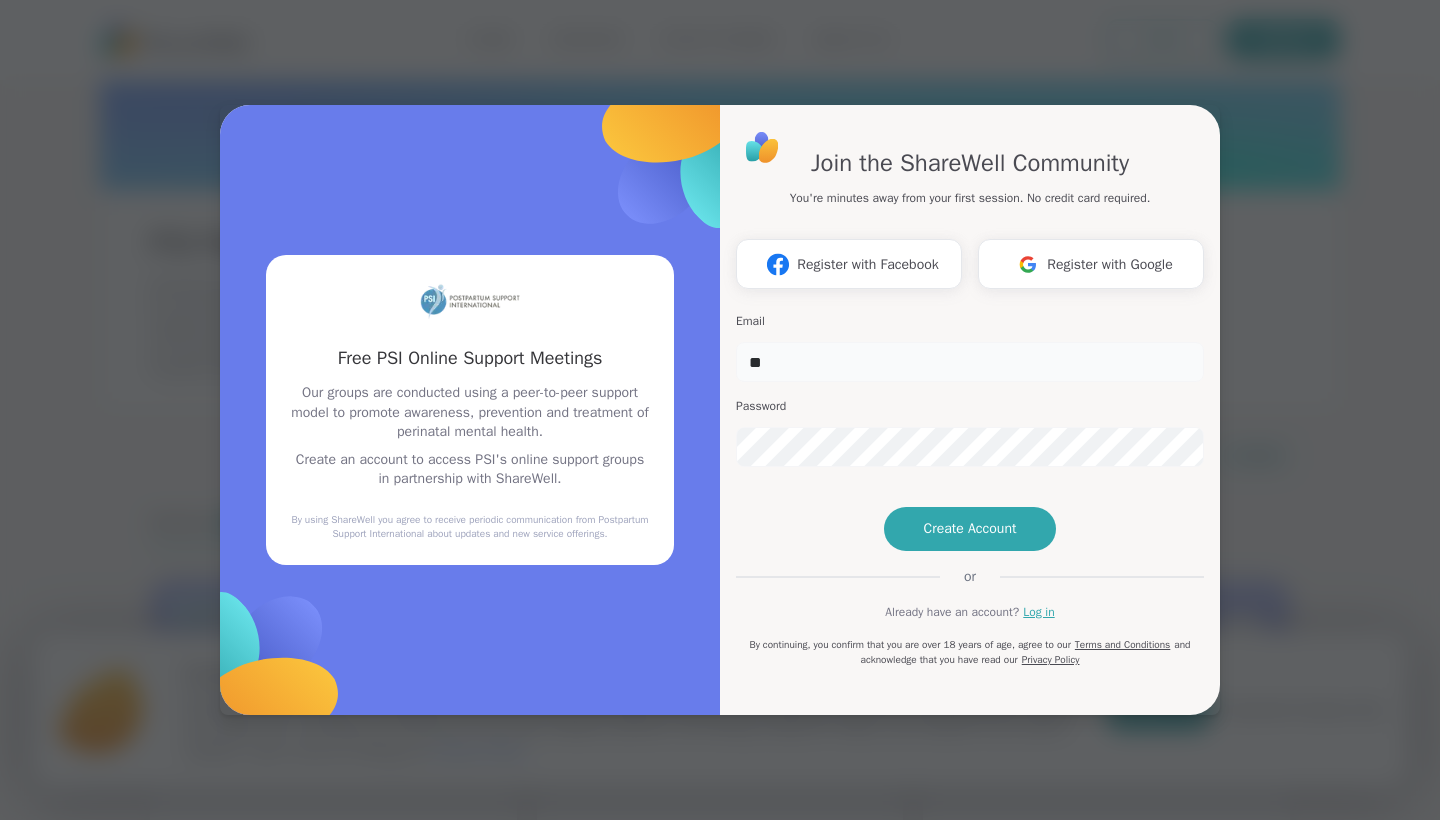 type on "*" 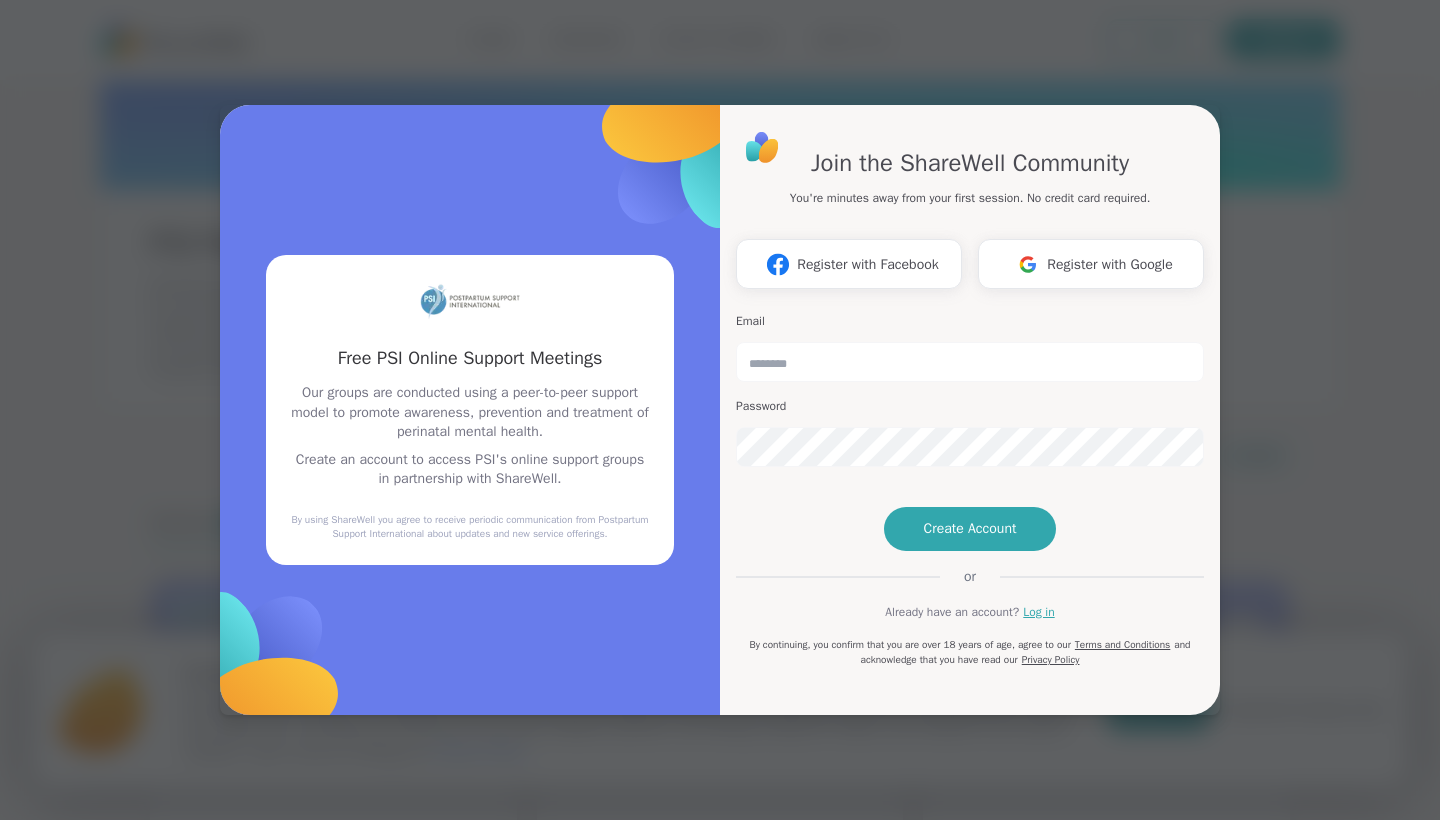 click on "Email   Password" at bounding box center [970, 390] 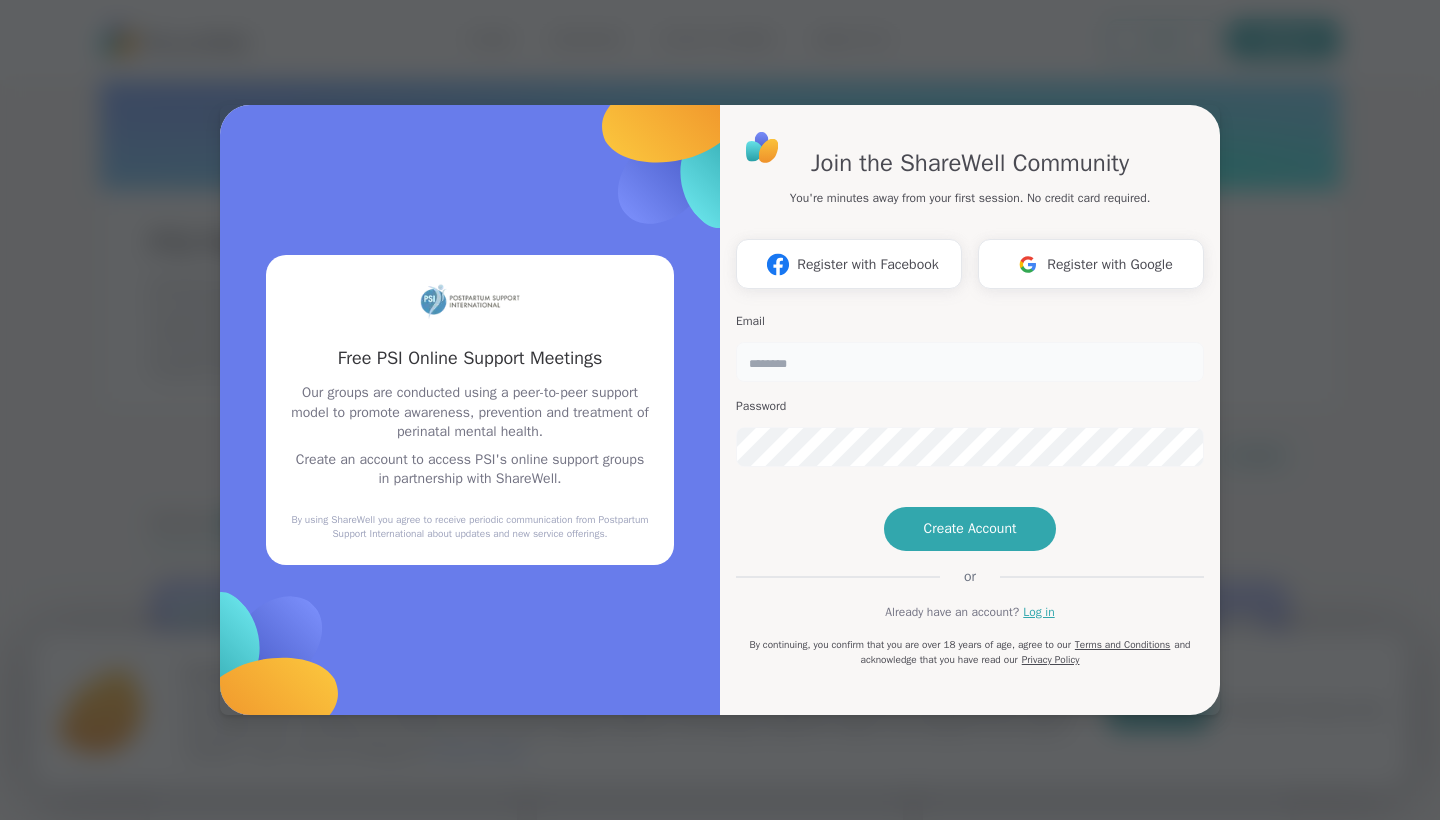 click at bounding box center [970, 362] 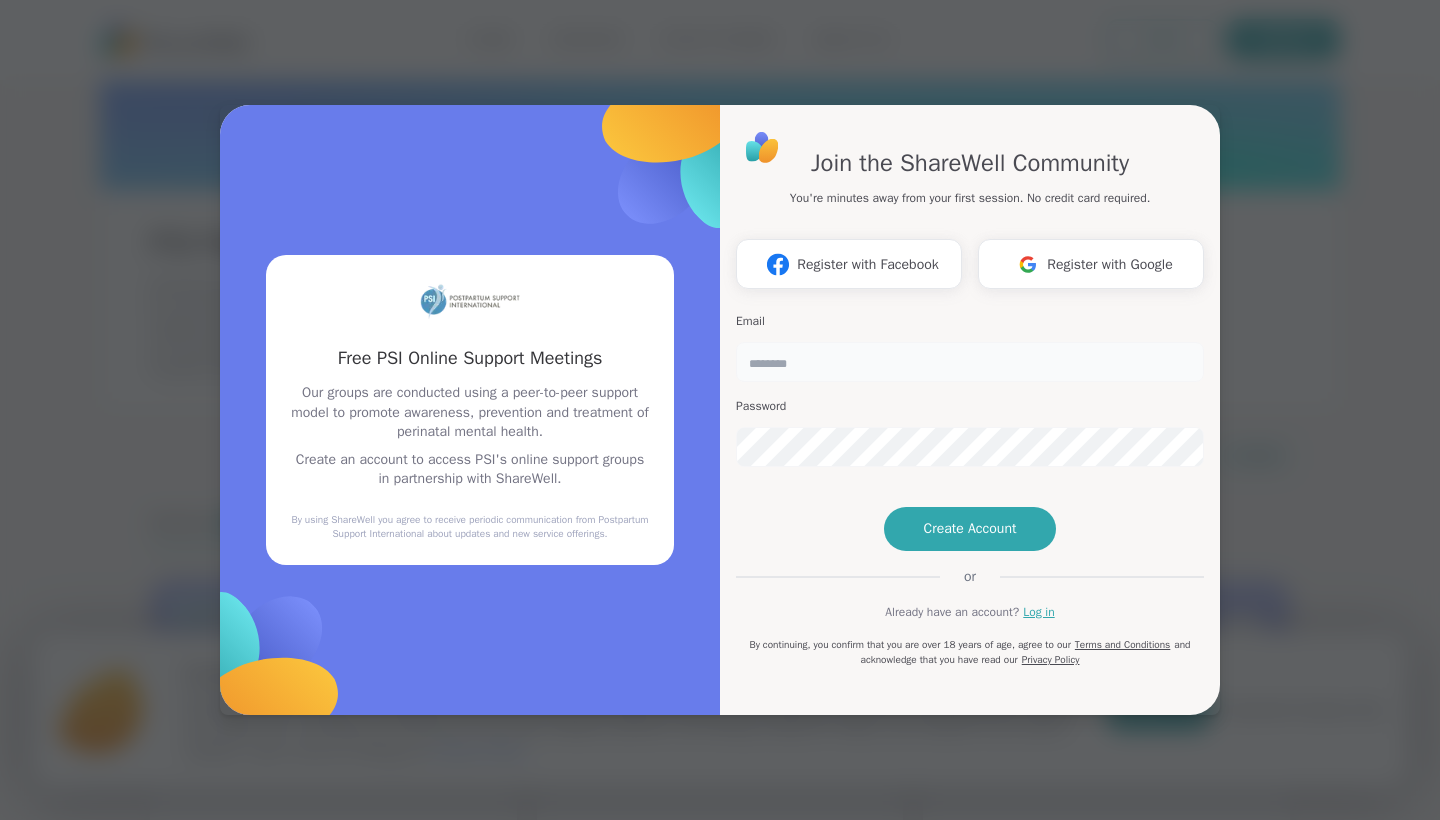 type on "**********" 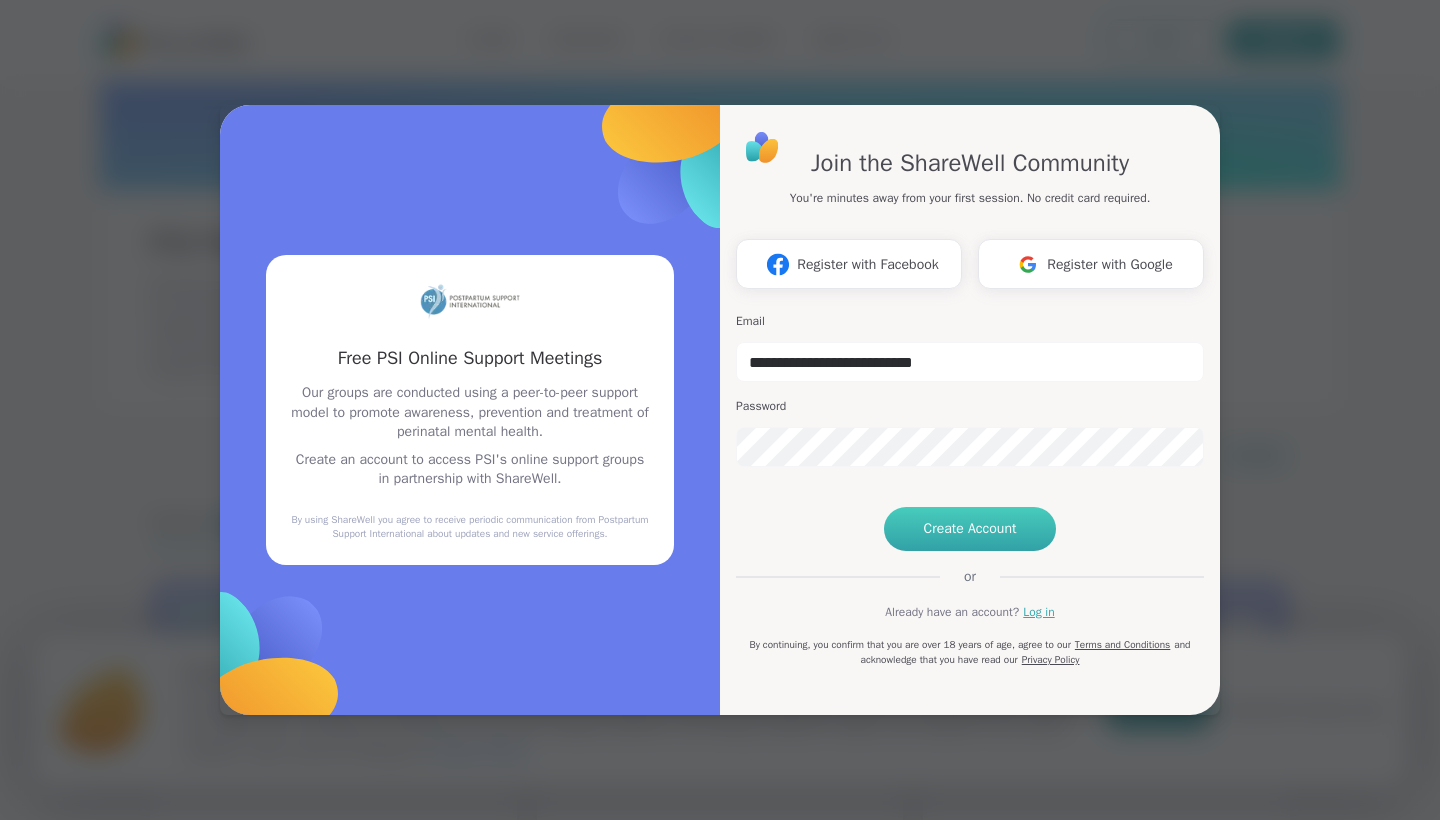 click on "Create Account" at bounding box center [970, 529] 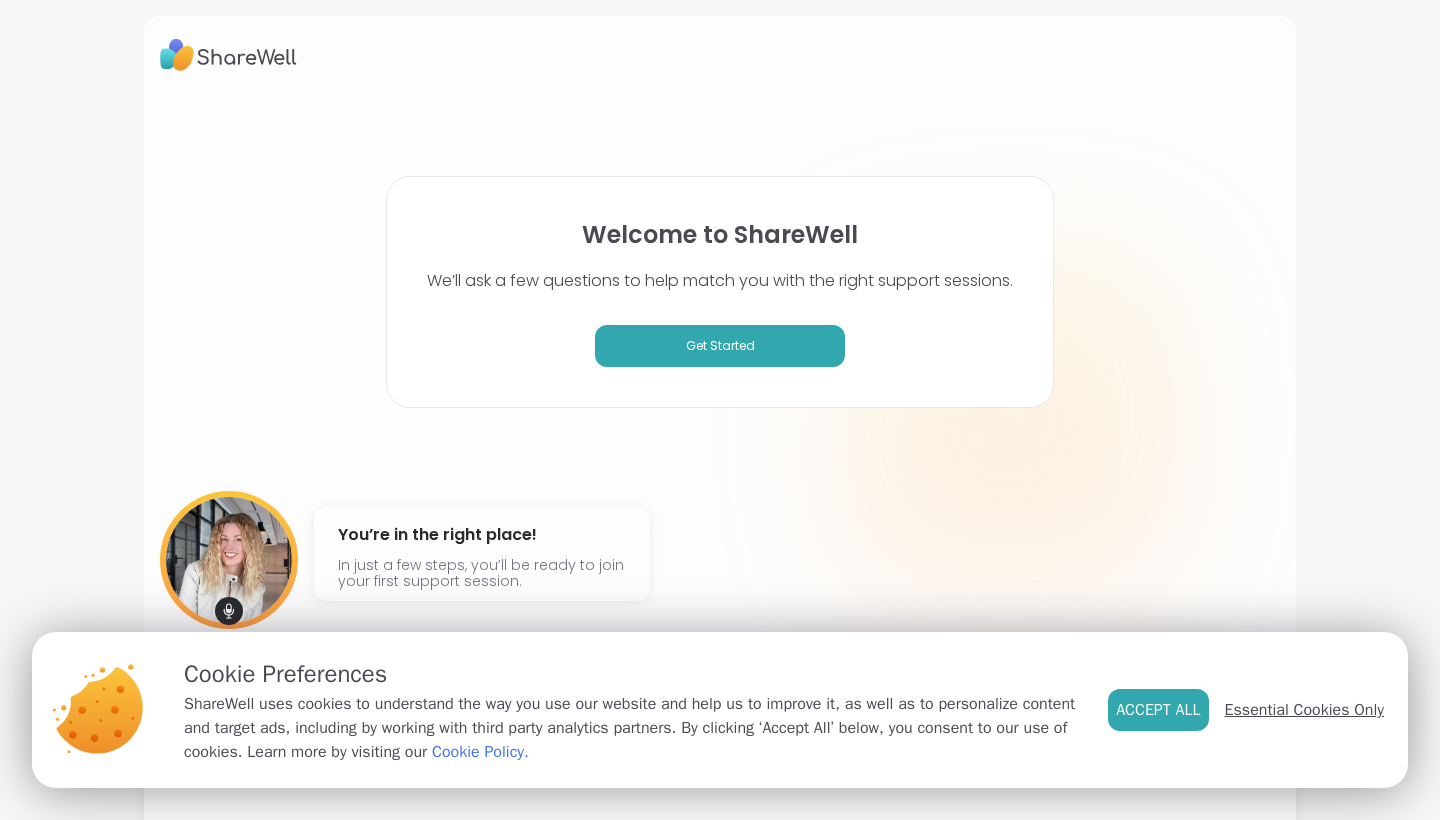 click on "Essential Cookies Only" at bounding box center (1304, 710) 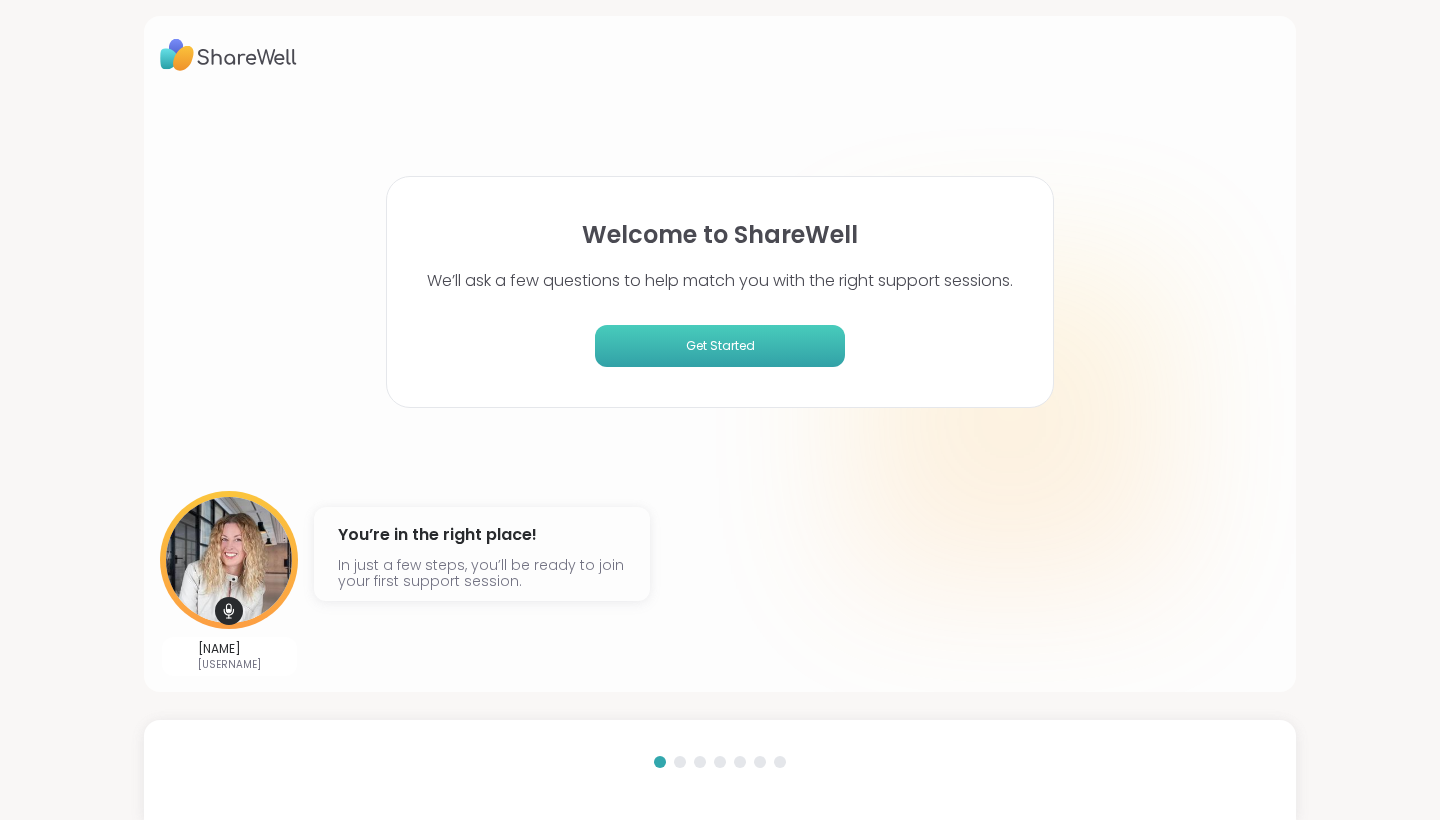 click on "Get Started" at bounding box center (720, 346) 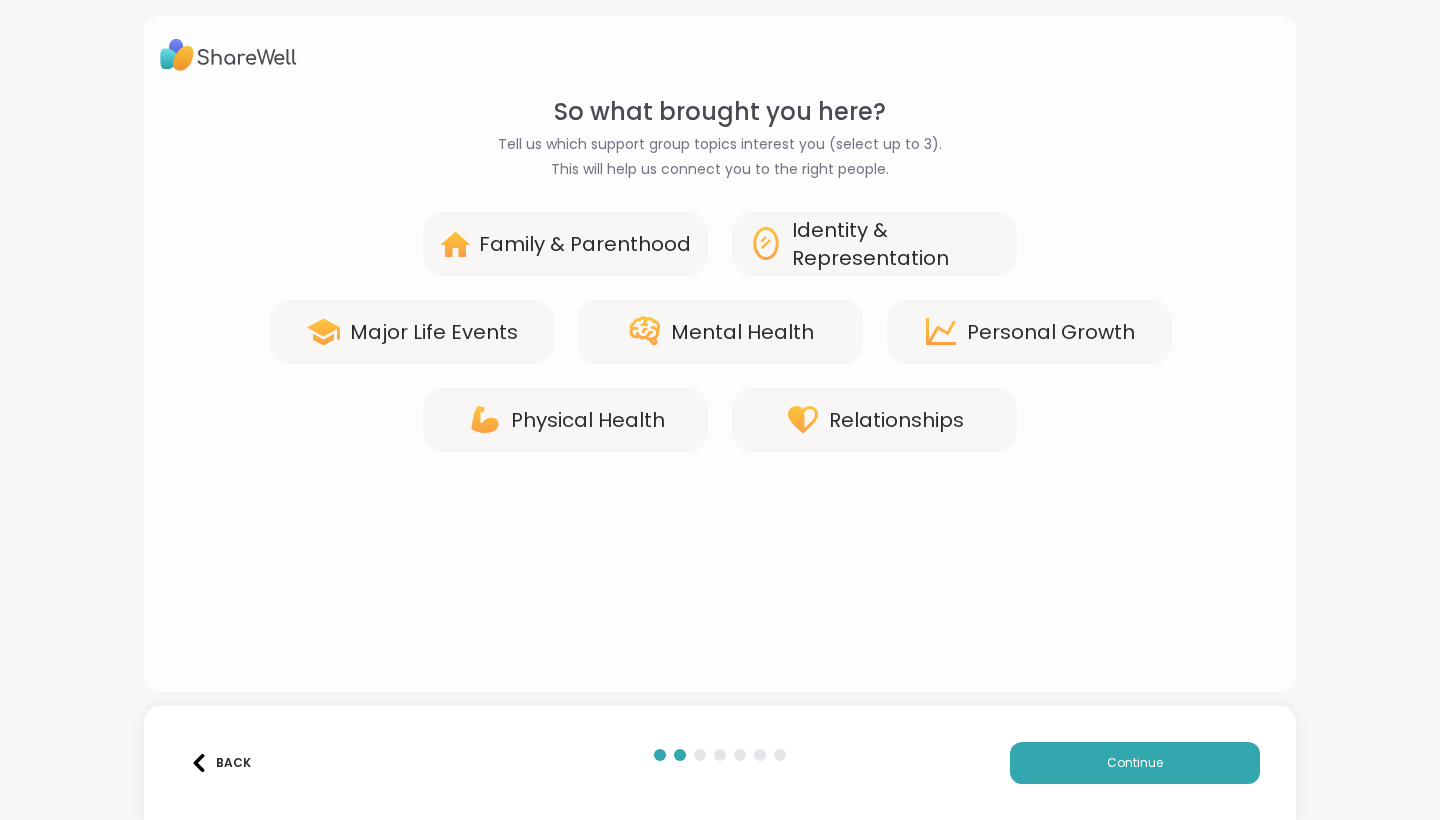 click on "Family & Parenthood" at bounding box center (565, 244) 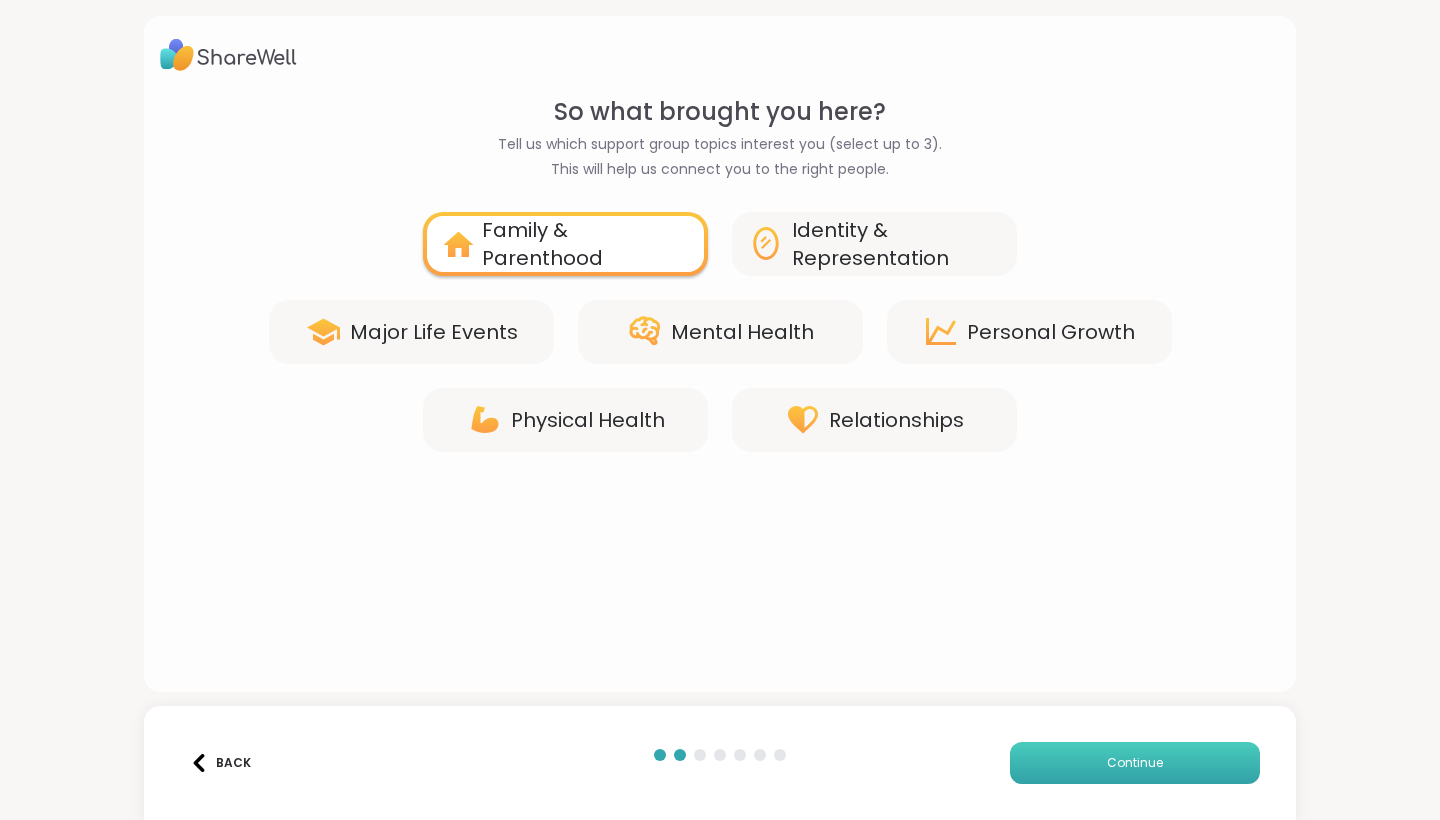 click on "Continue" at bounding box center [1135, 763] 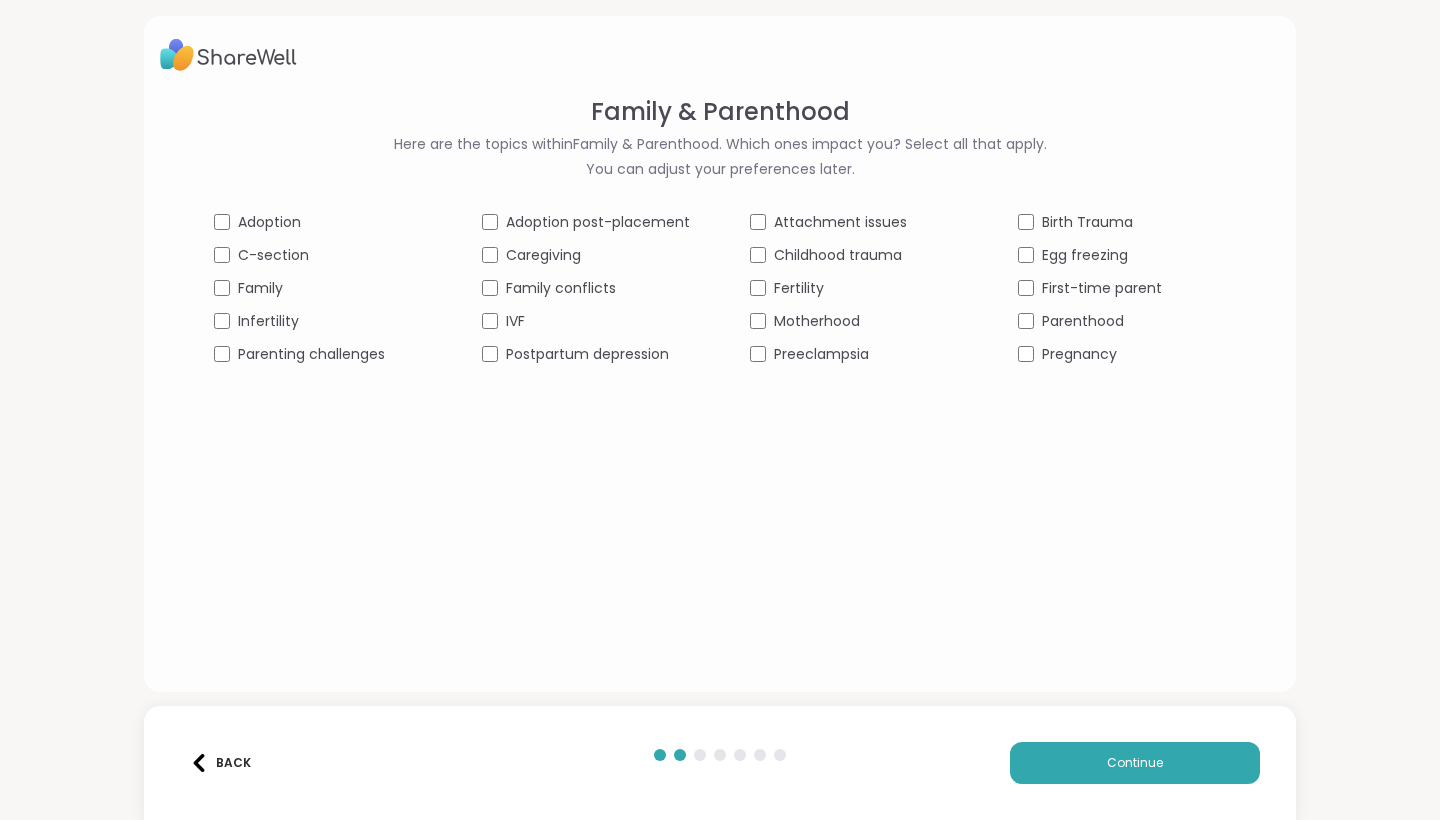 click on "Motherhood" at bounding box center (854, 321) 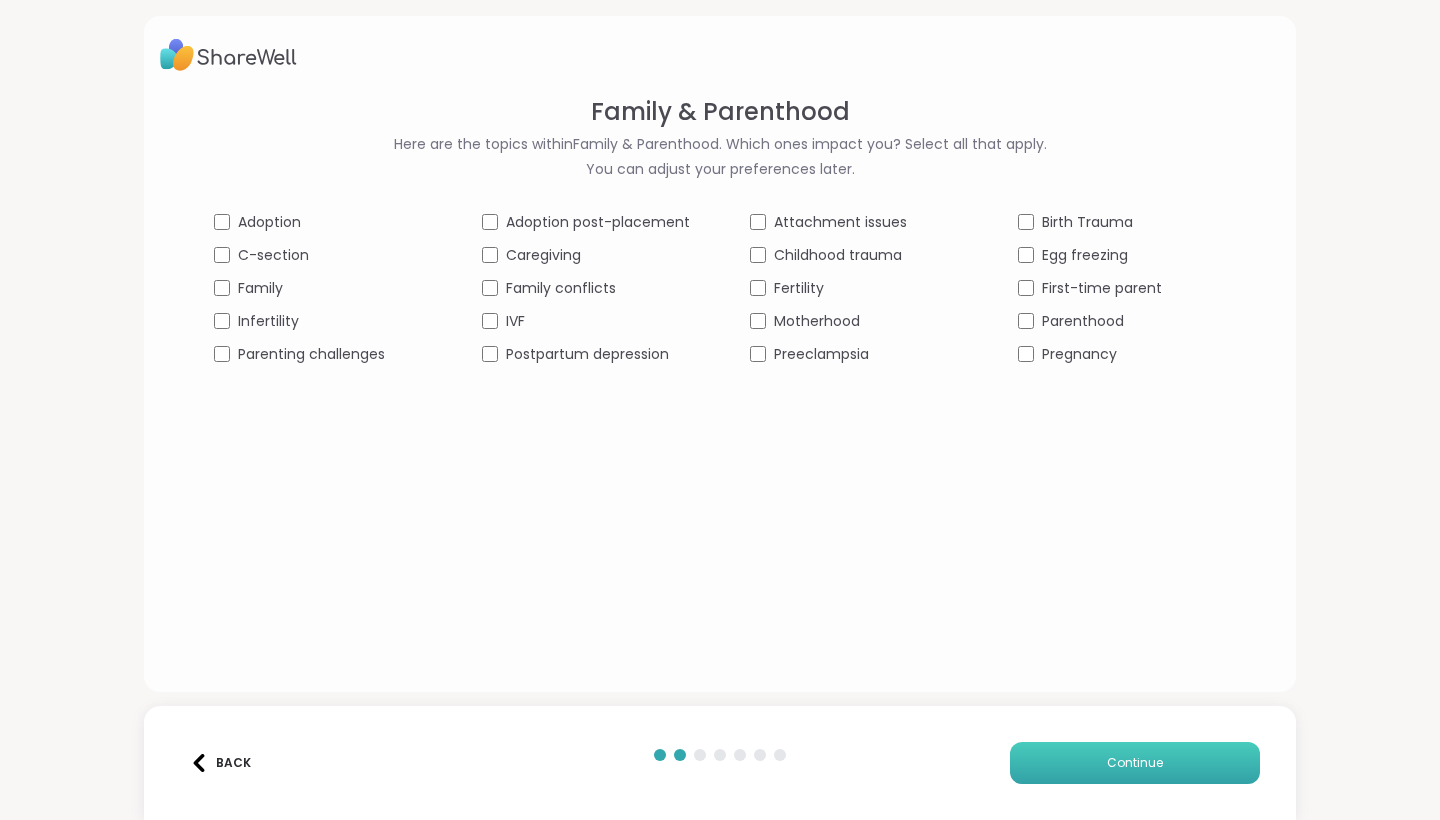click on "Continue" at bounding box center [1135, 763] 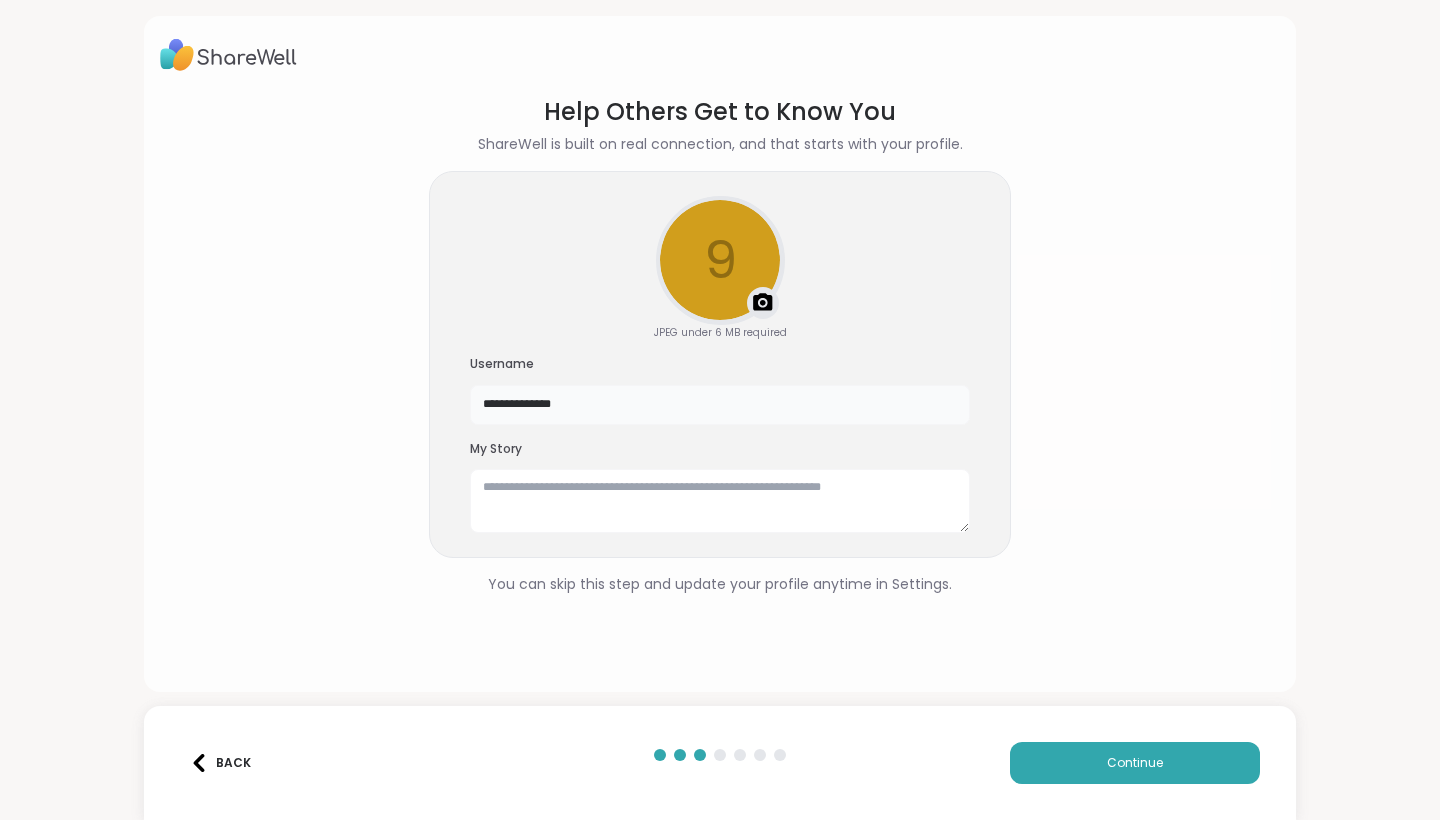 click on "**********" at bounding box center [720, 405] 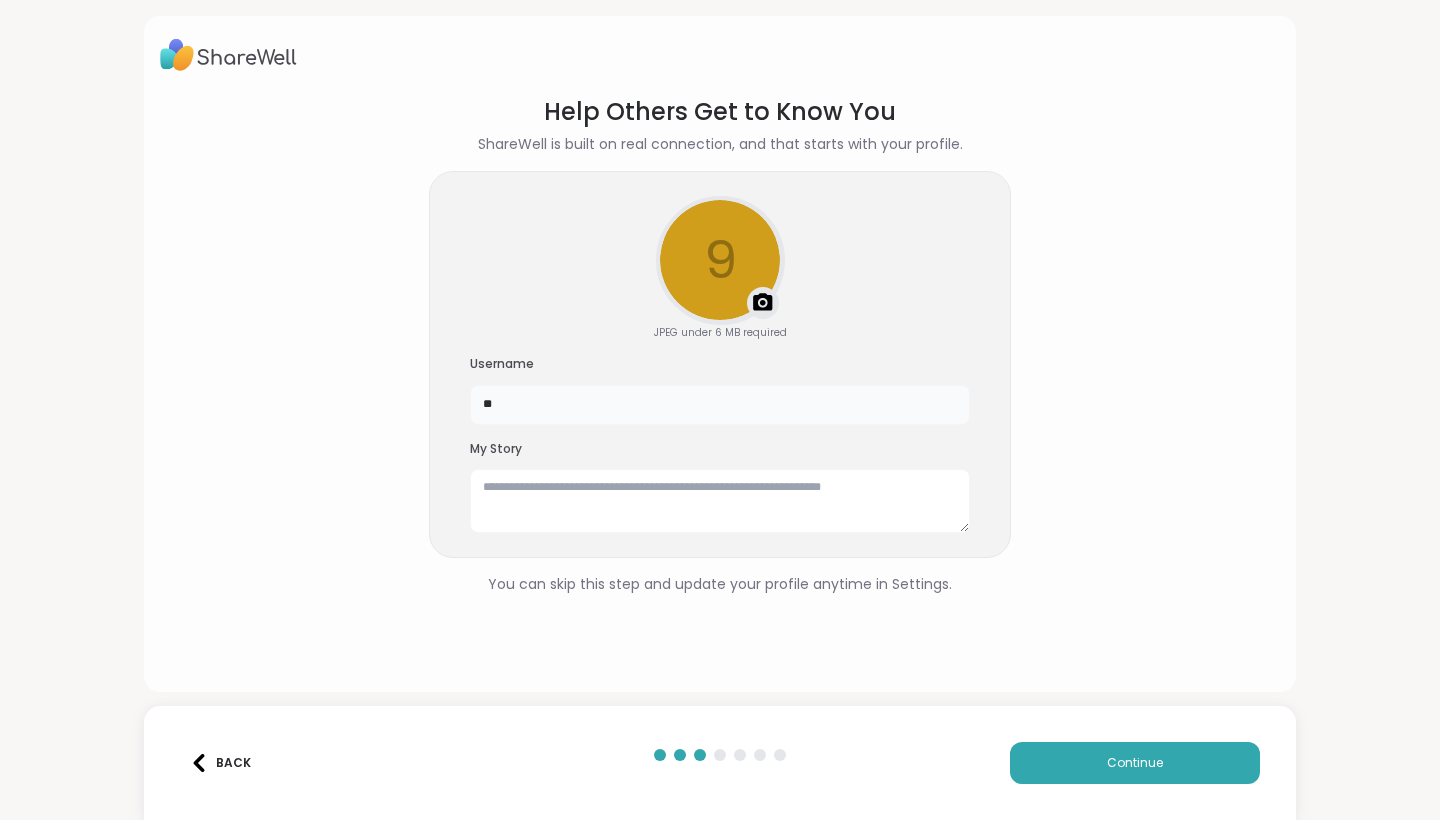 type on "*" 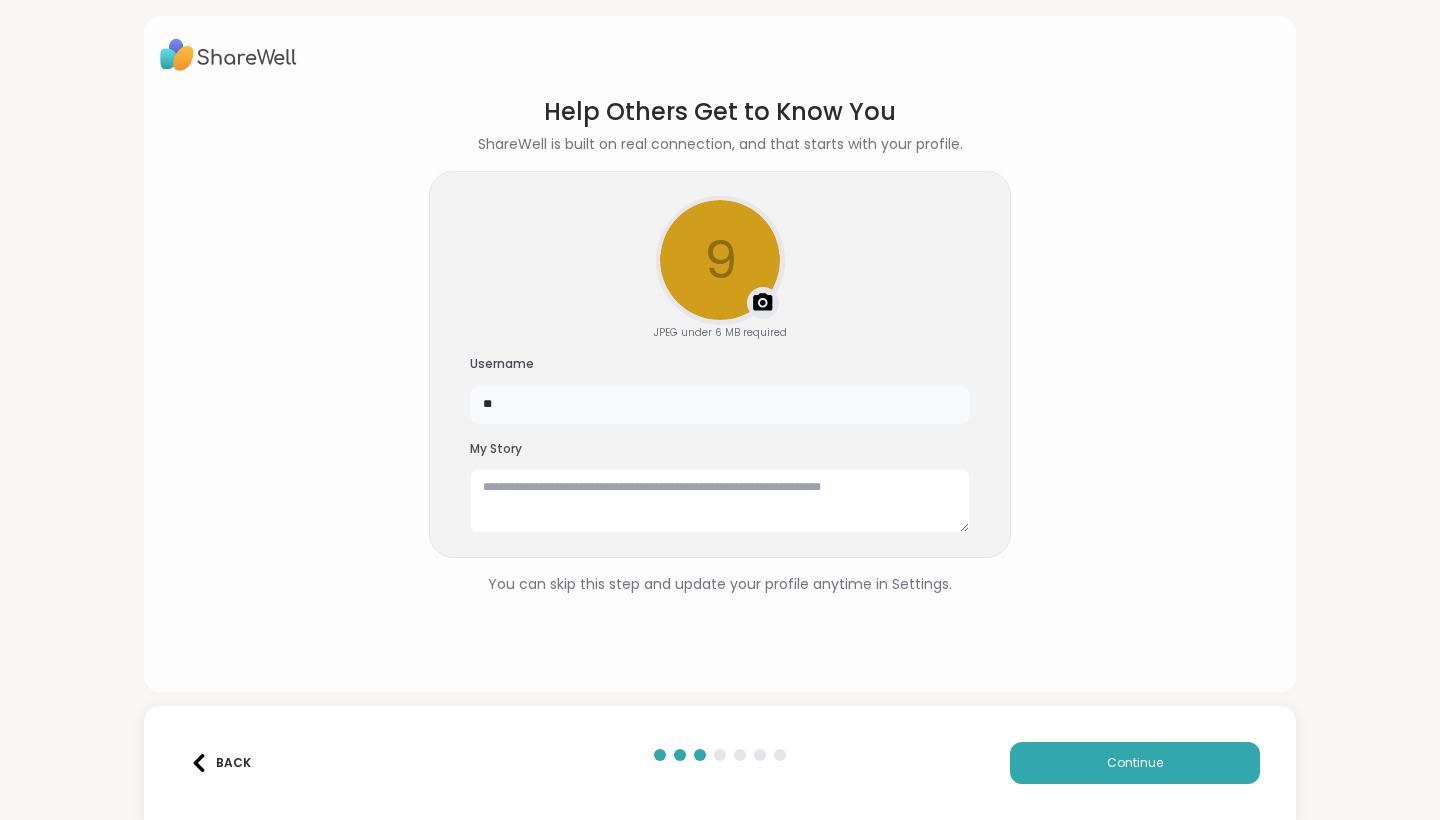 type on "*" 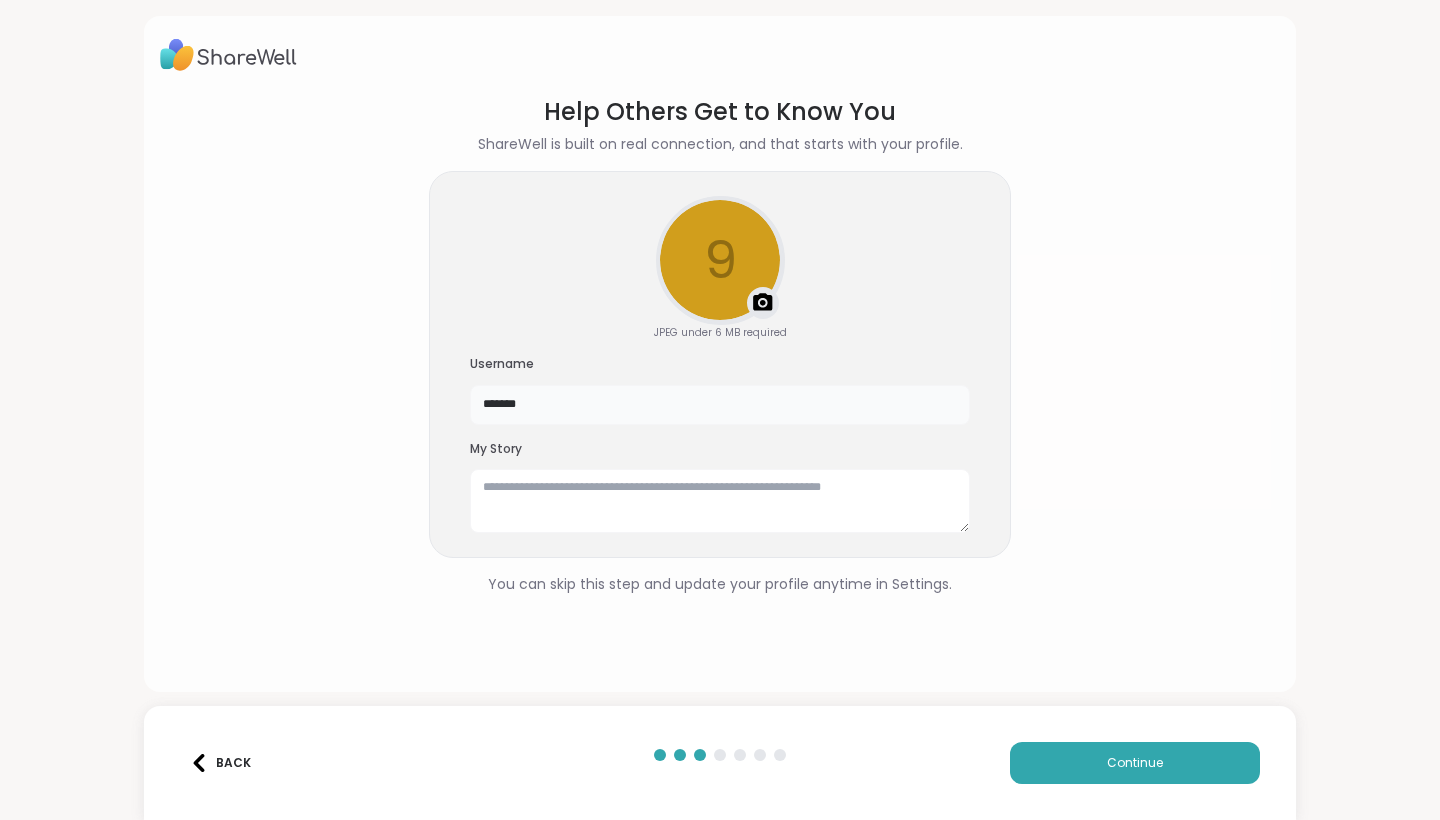 type on "*******" 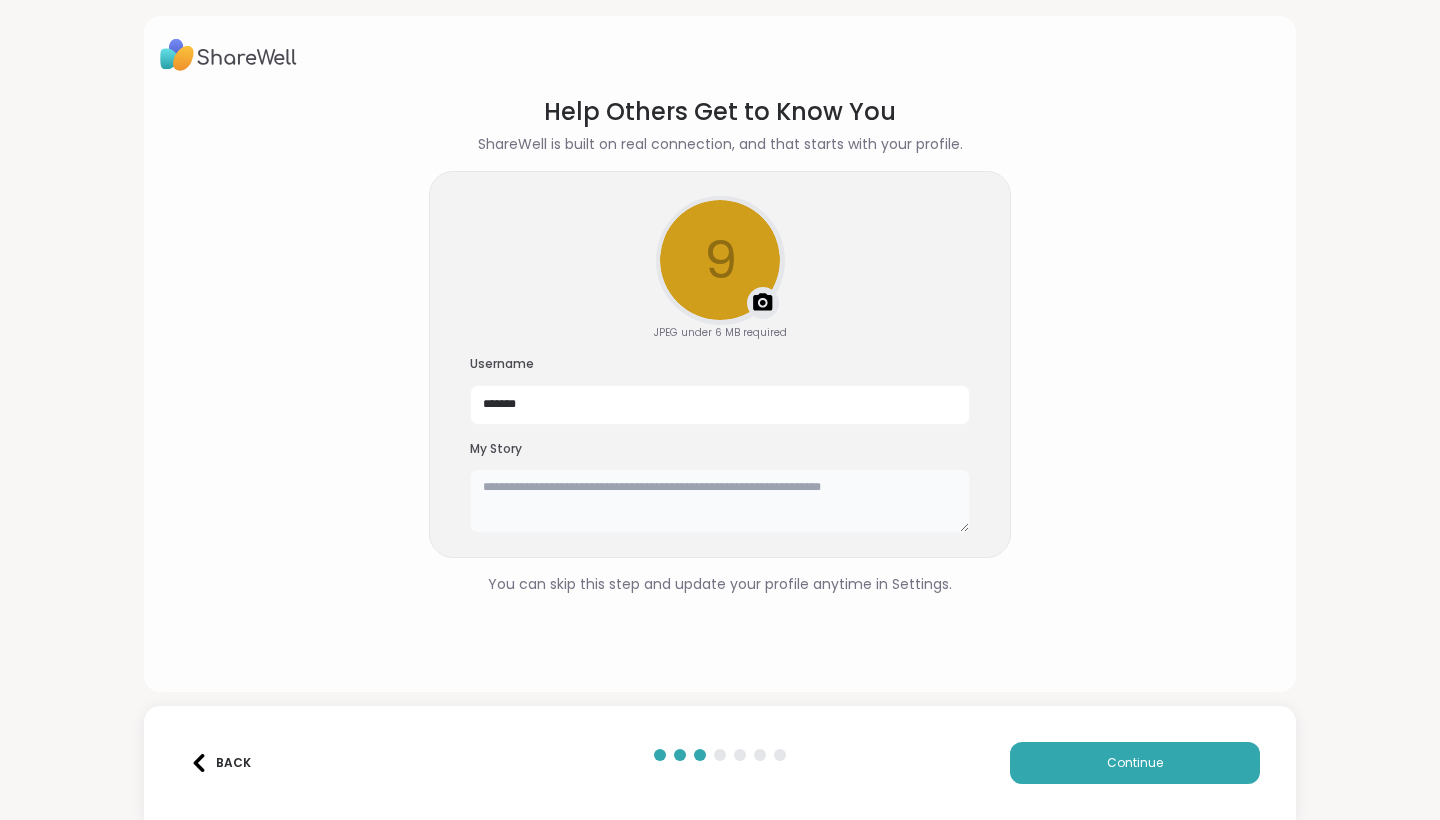 click at bounding box center (720, 501) 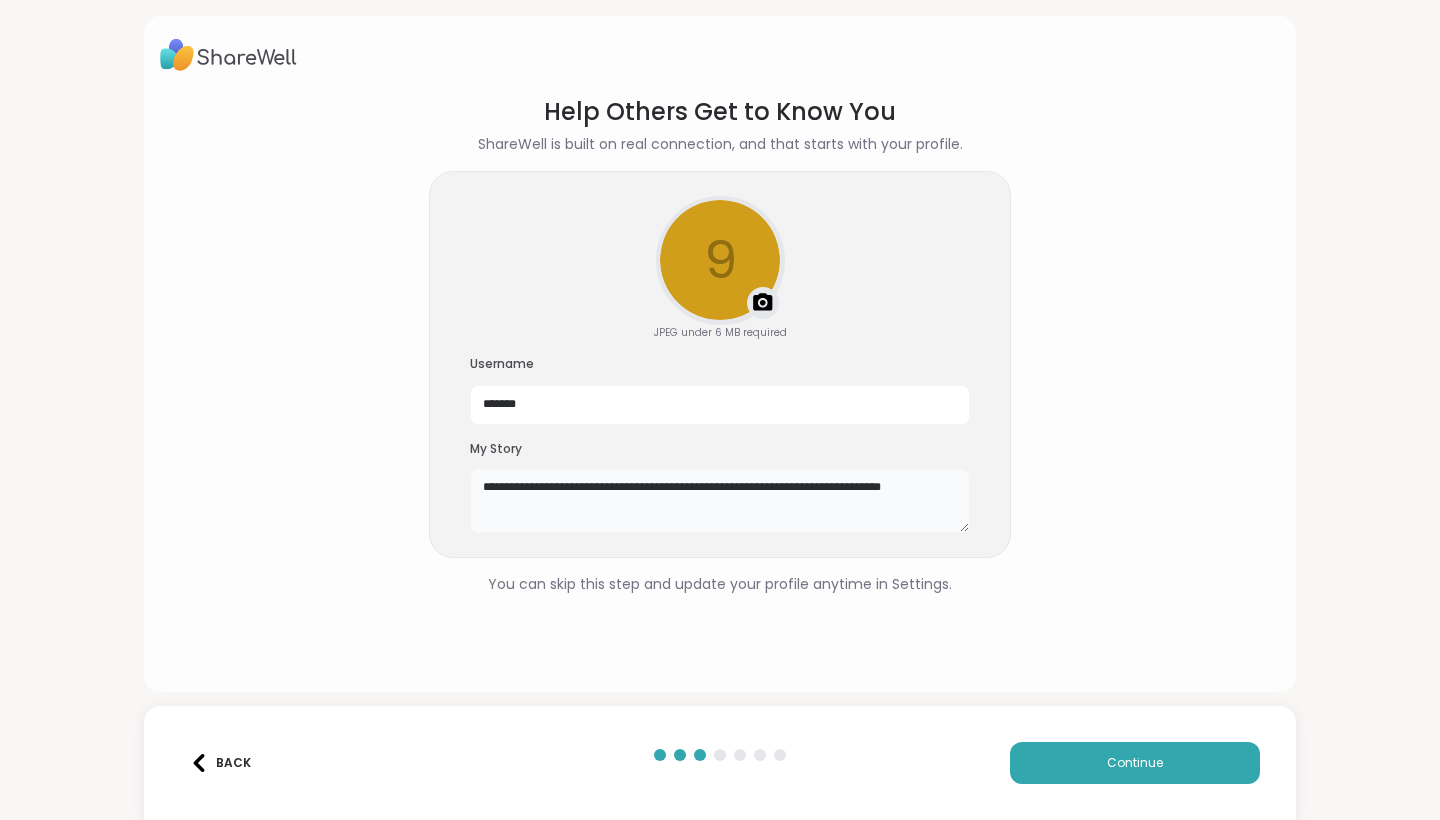 click on "**********" at bounding box center [720, 501] 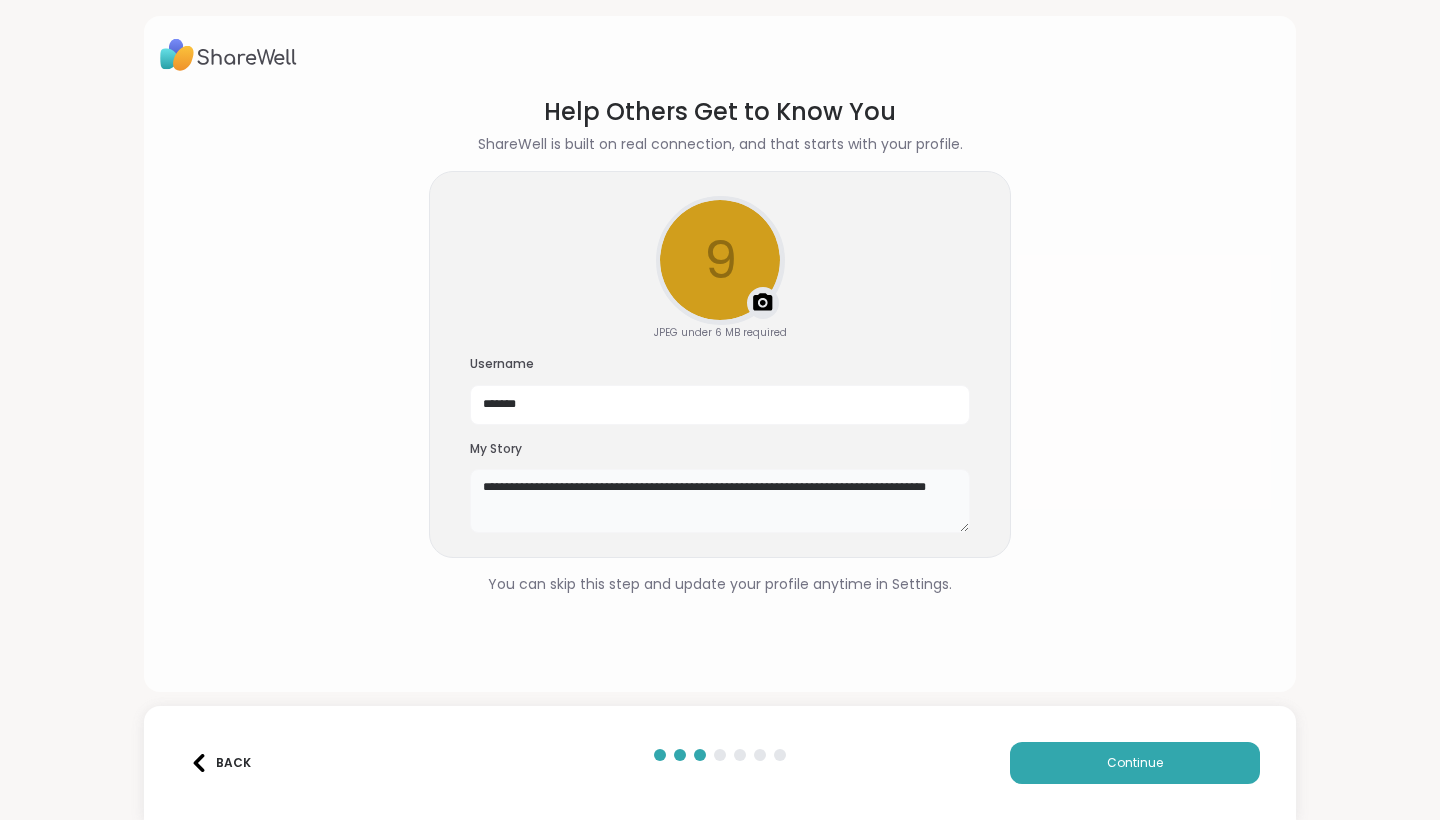 click on "**********" at bounding box center [720, 501] 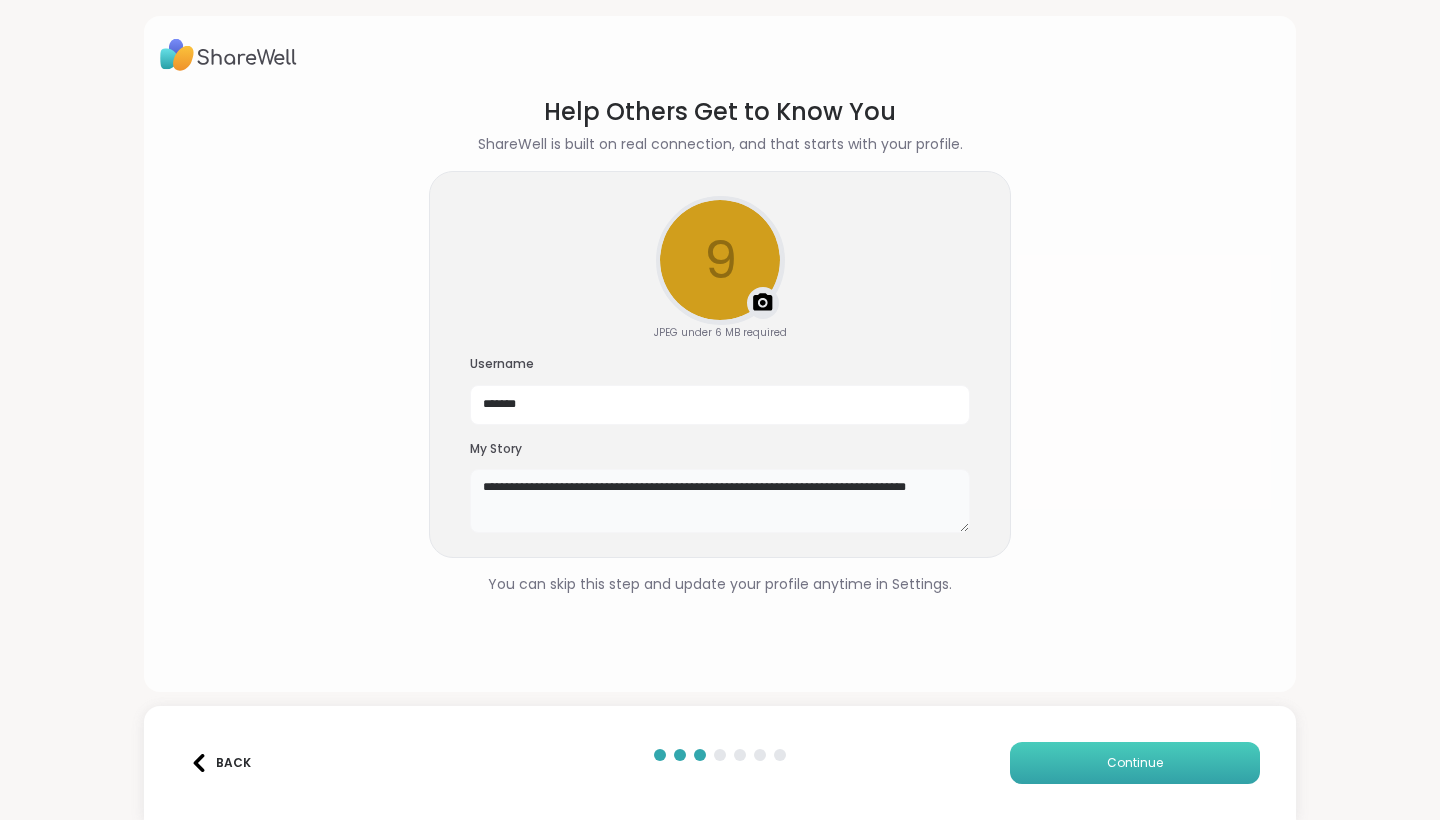 type on "**********" 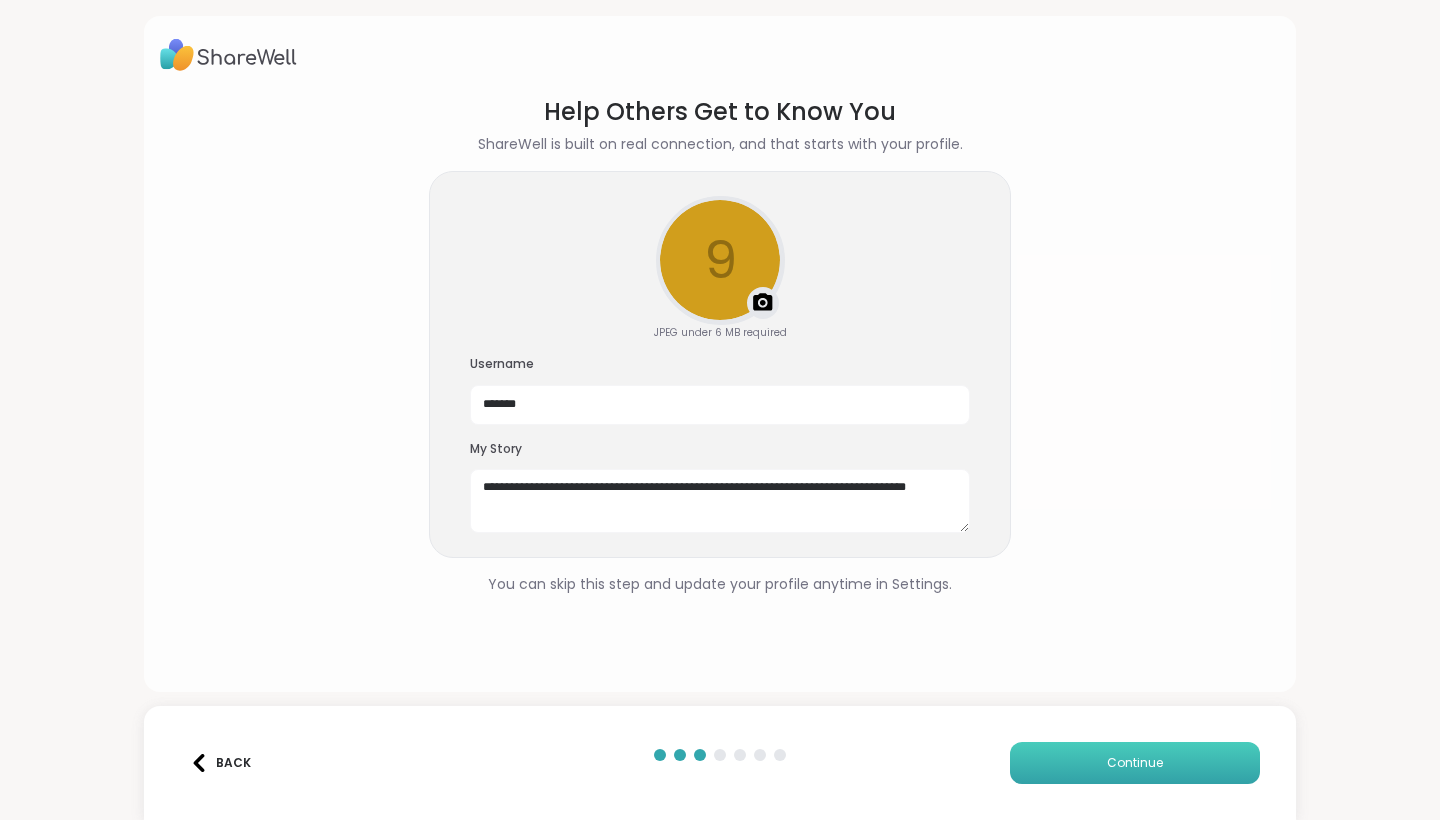 click on "Continue" at bounding box center [1135, 763] 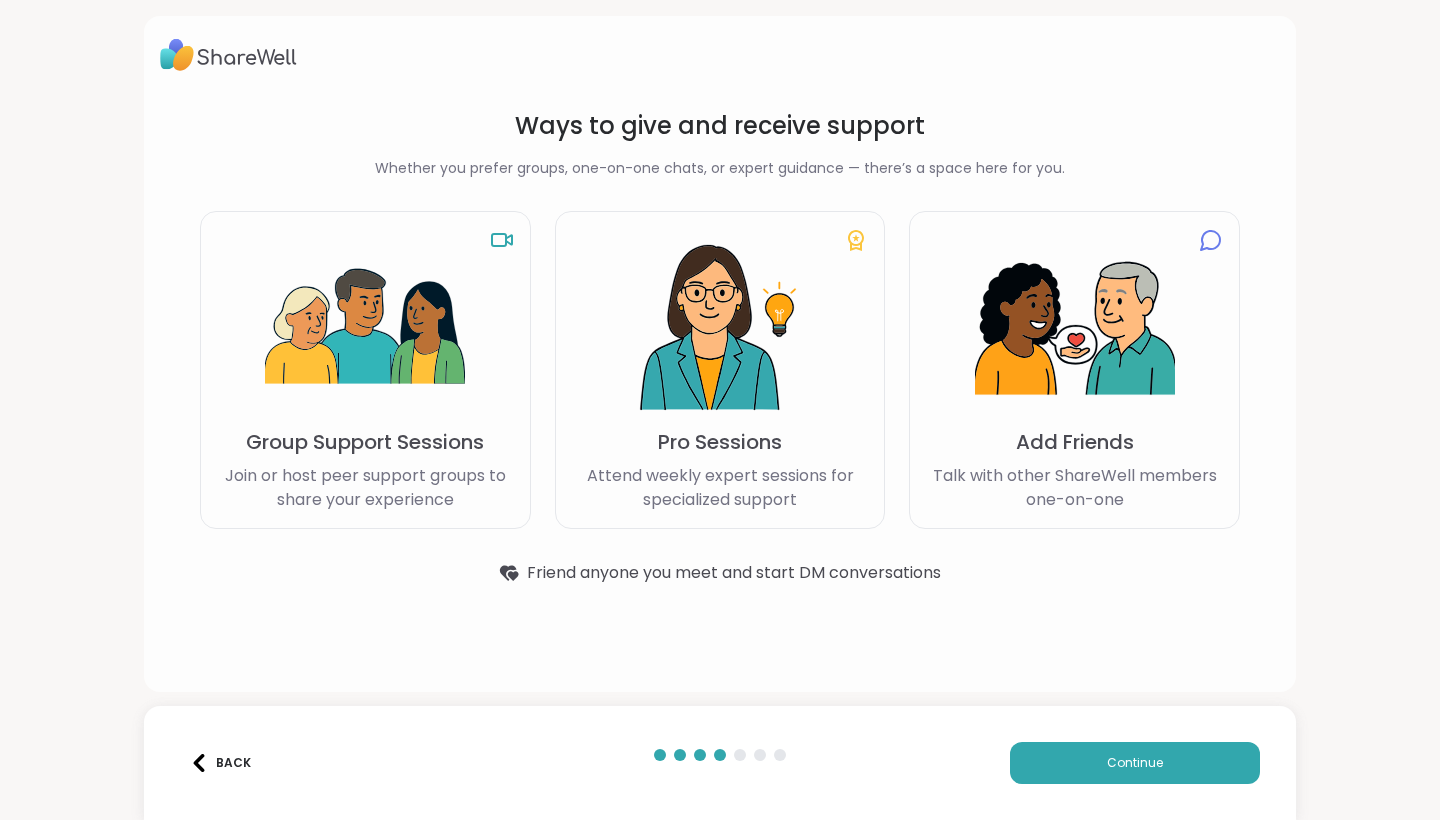 click at bounding box center (365, 328) 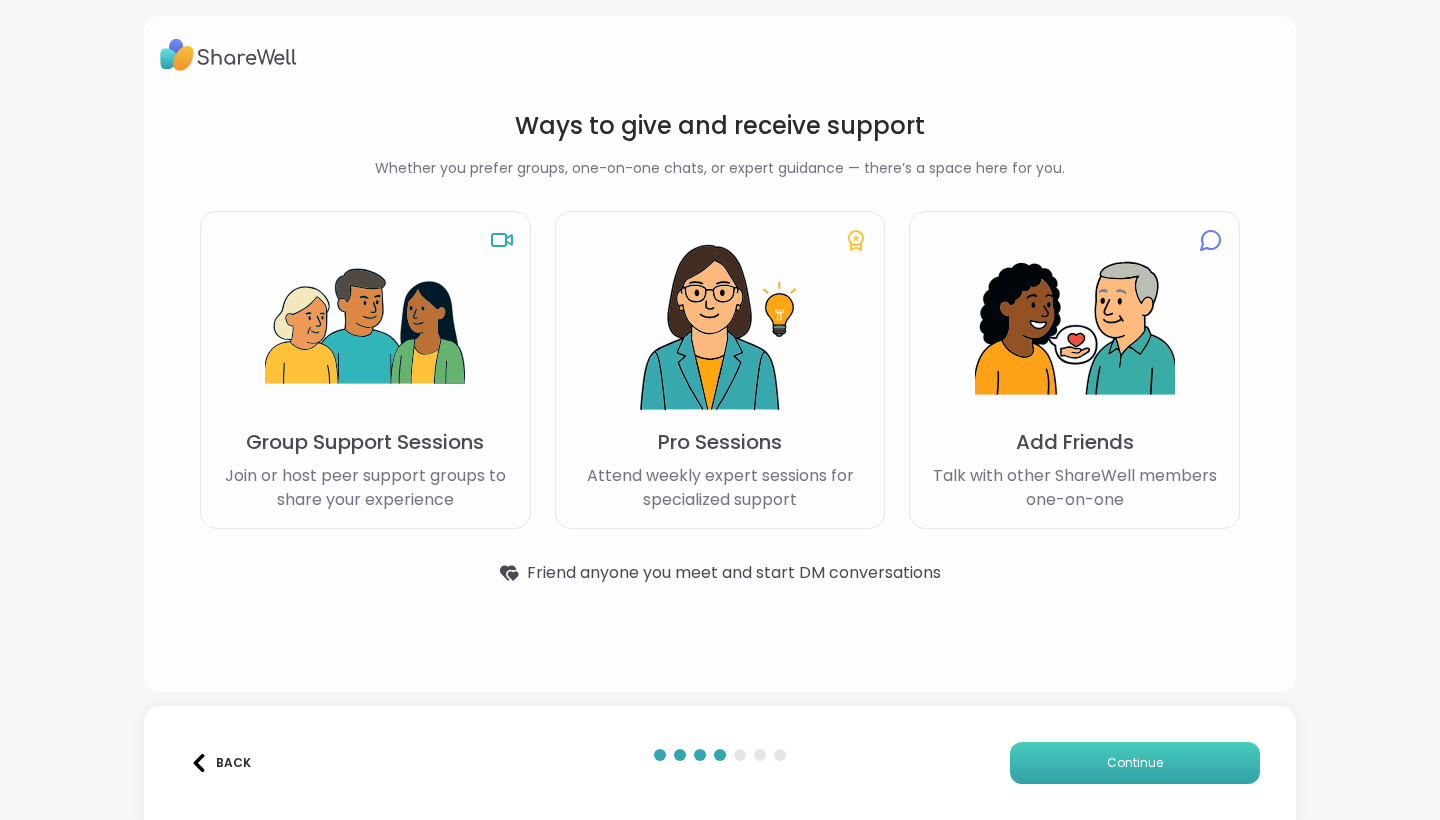 click on "Continue" at bounding box center [1135, 763] 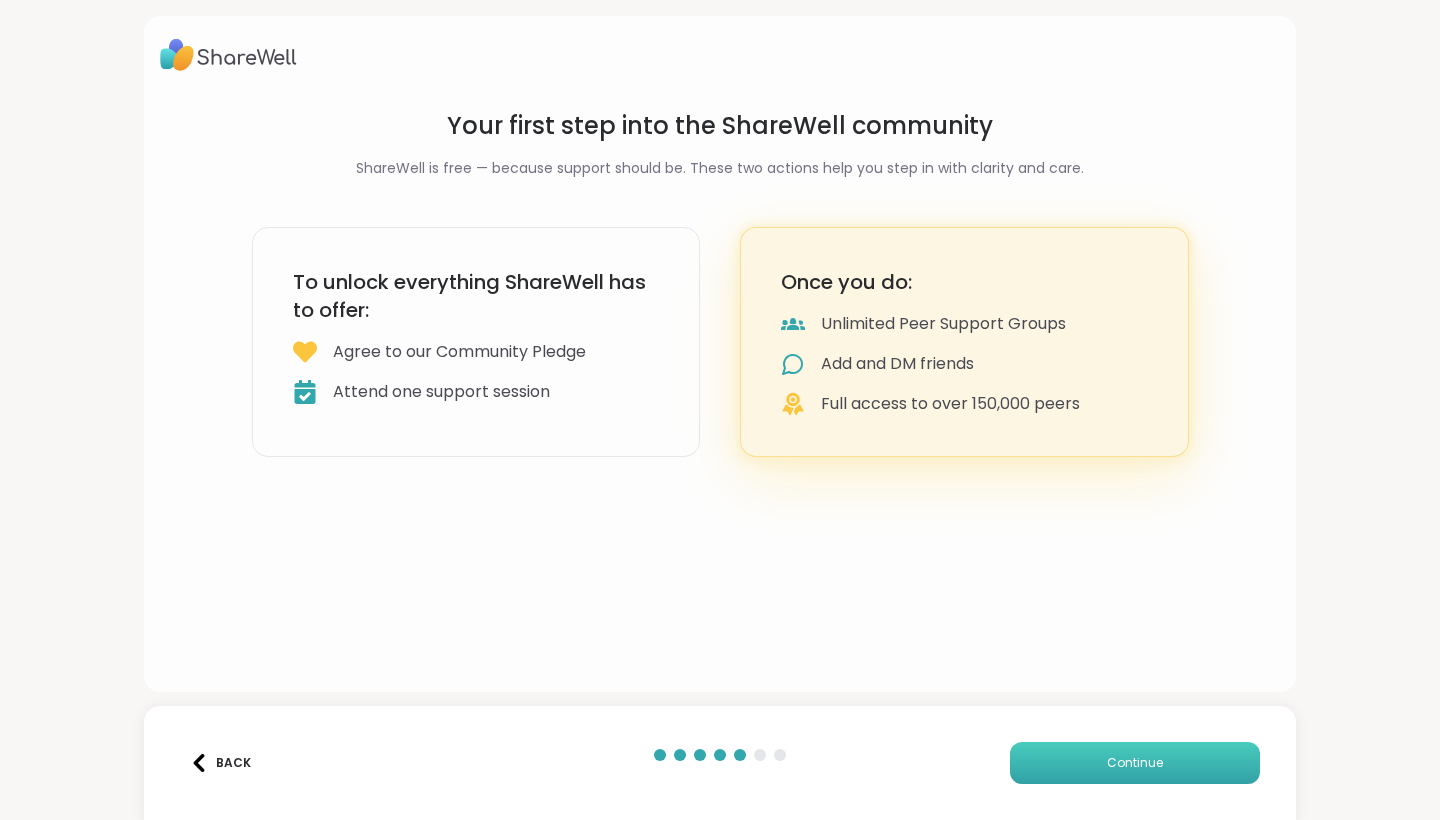click on "Continue" at bounding box center (1135, 763) 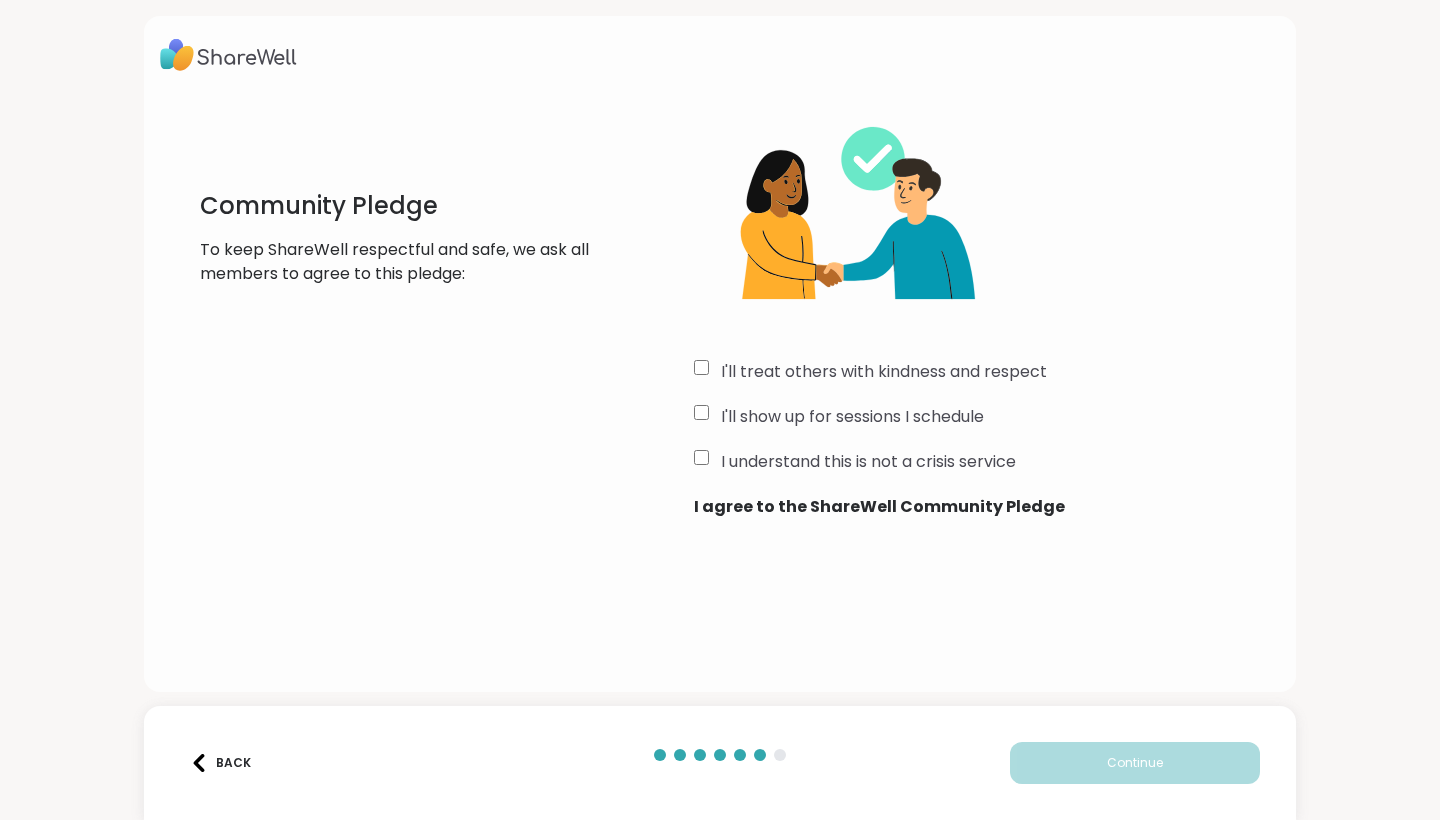 click on "I'll treat others with kindness and respect I'll show up for sessions I schedule I understand this is not a crisis service I agree to the ShareWell Community Pledge" at bounding box center [987, 306] 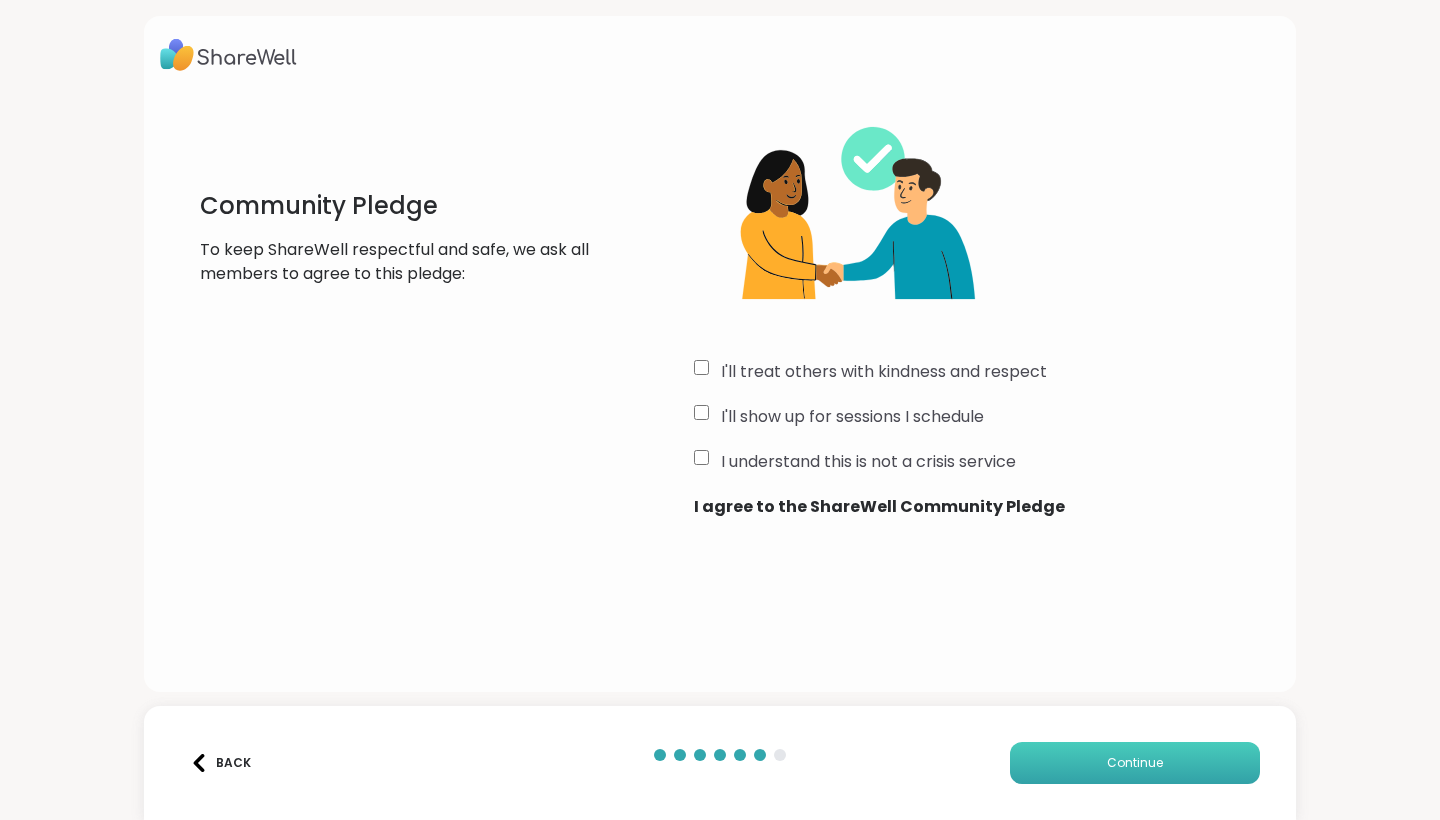 click on "Continue" at bounding box center [1135, 763] 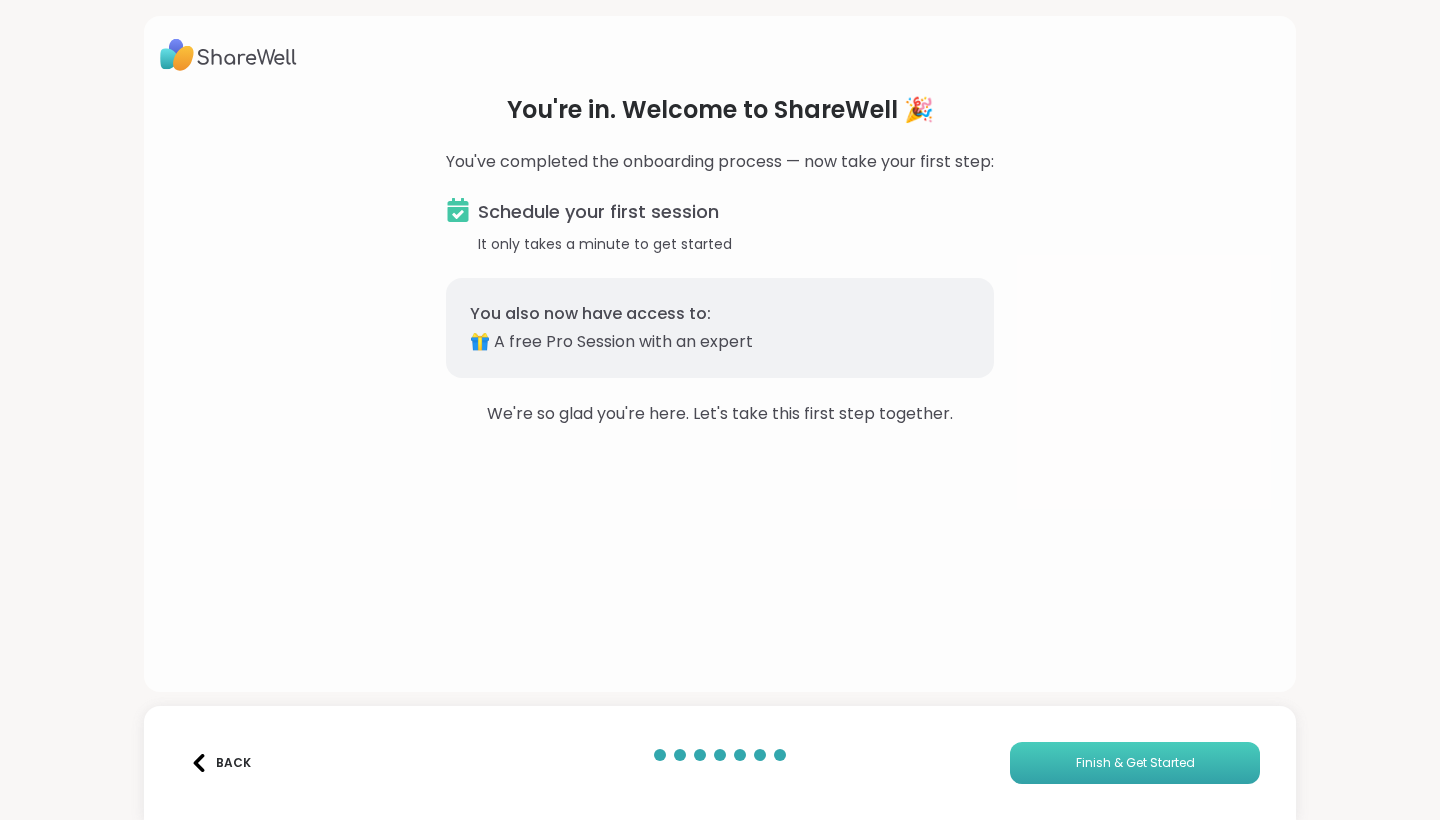 click on "Finish & Get Started" at bounding box center [1135, 763] 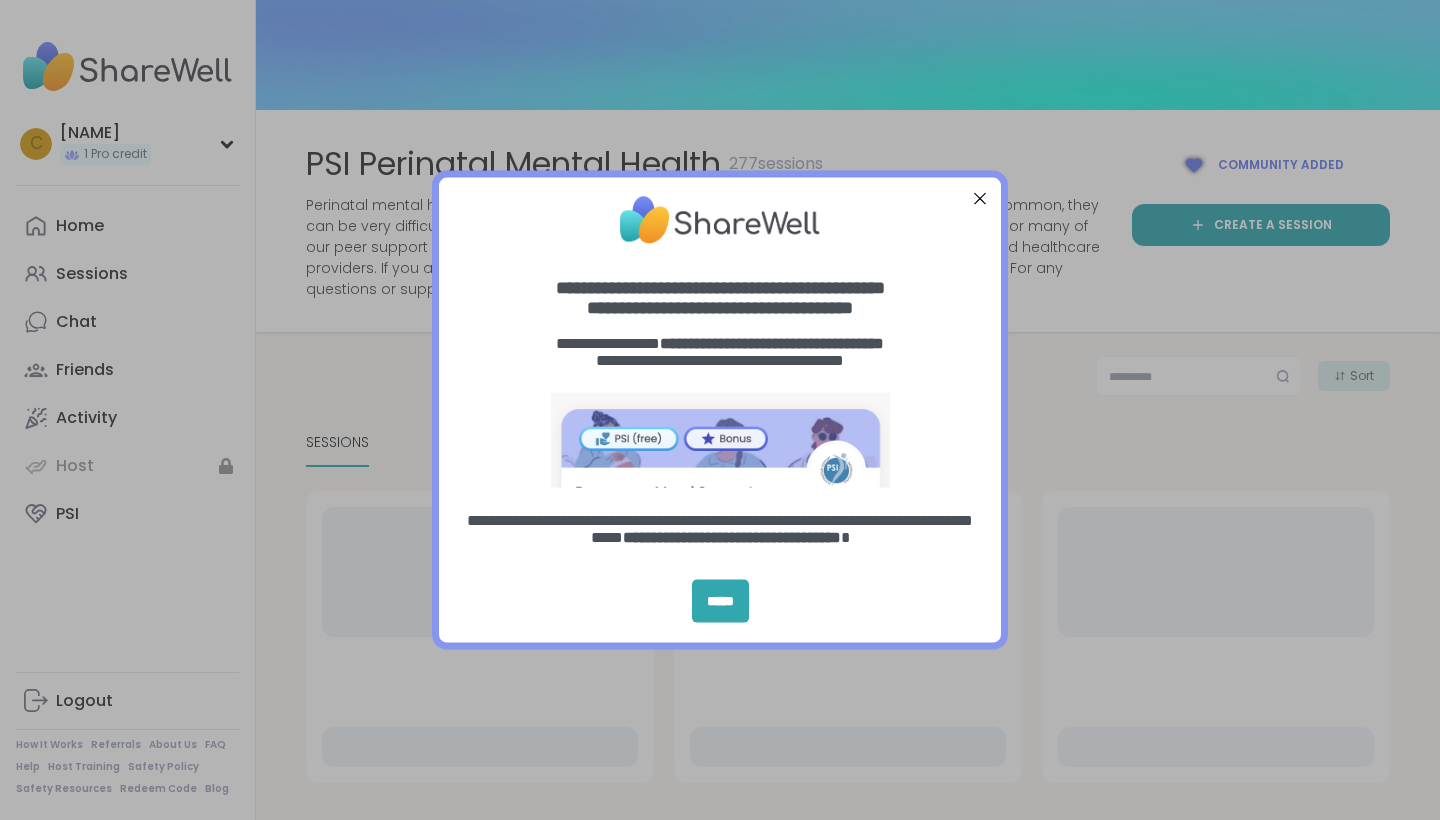 scroll, scrollTop: 0, scrollLeft: 0, axis: both 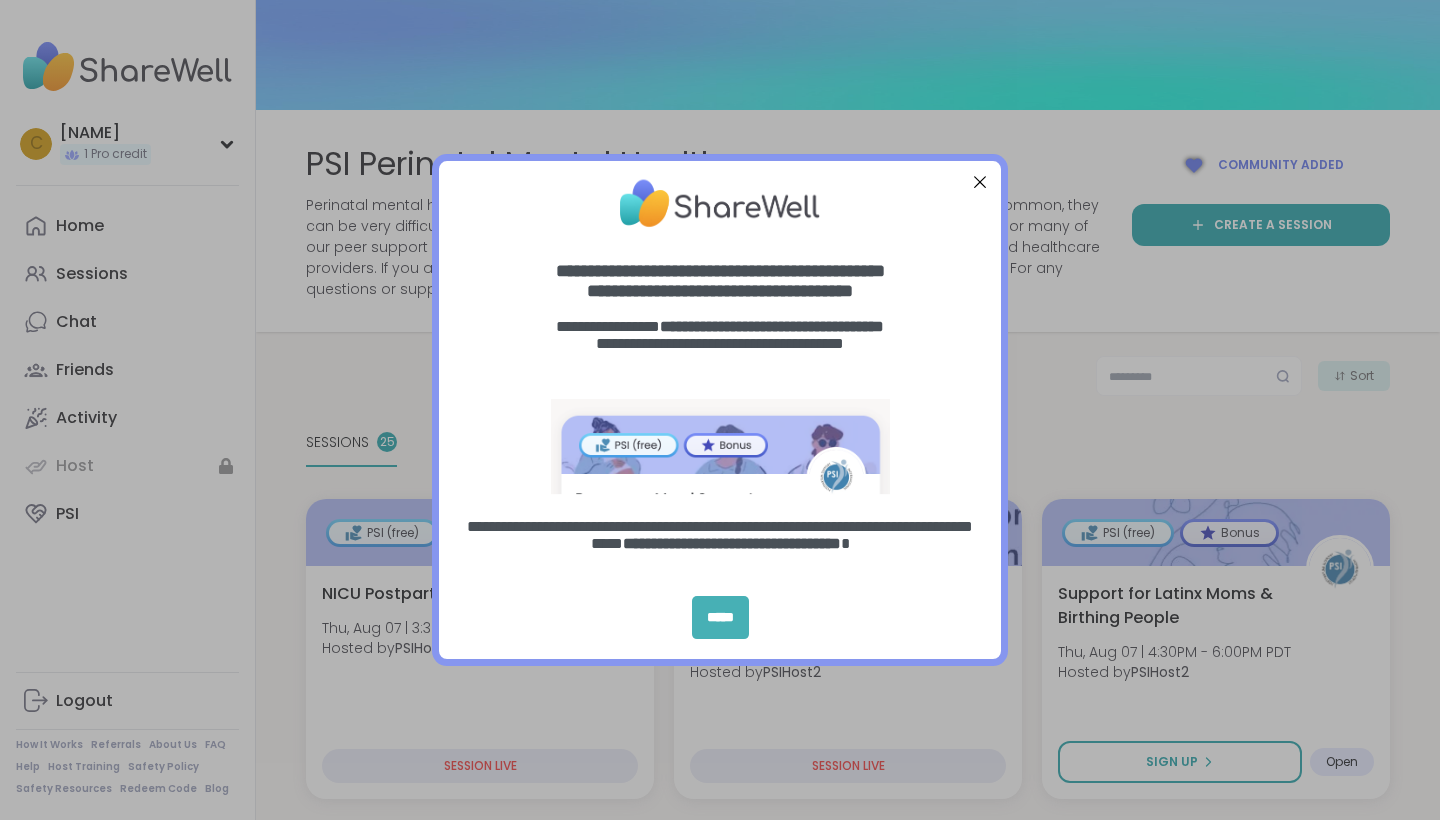 click on "*****" at bounding box center [720, 617] 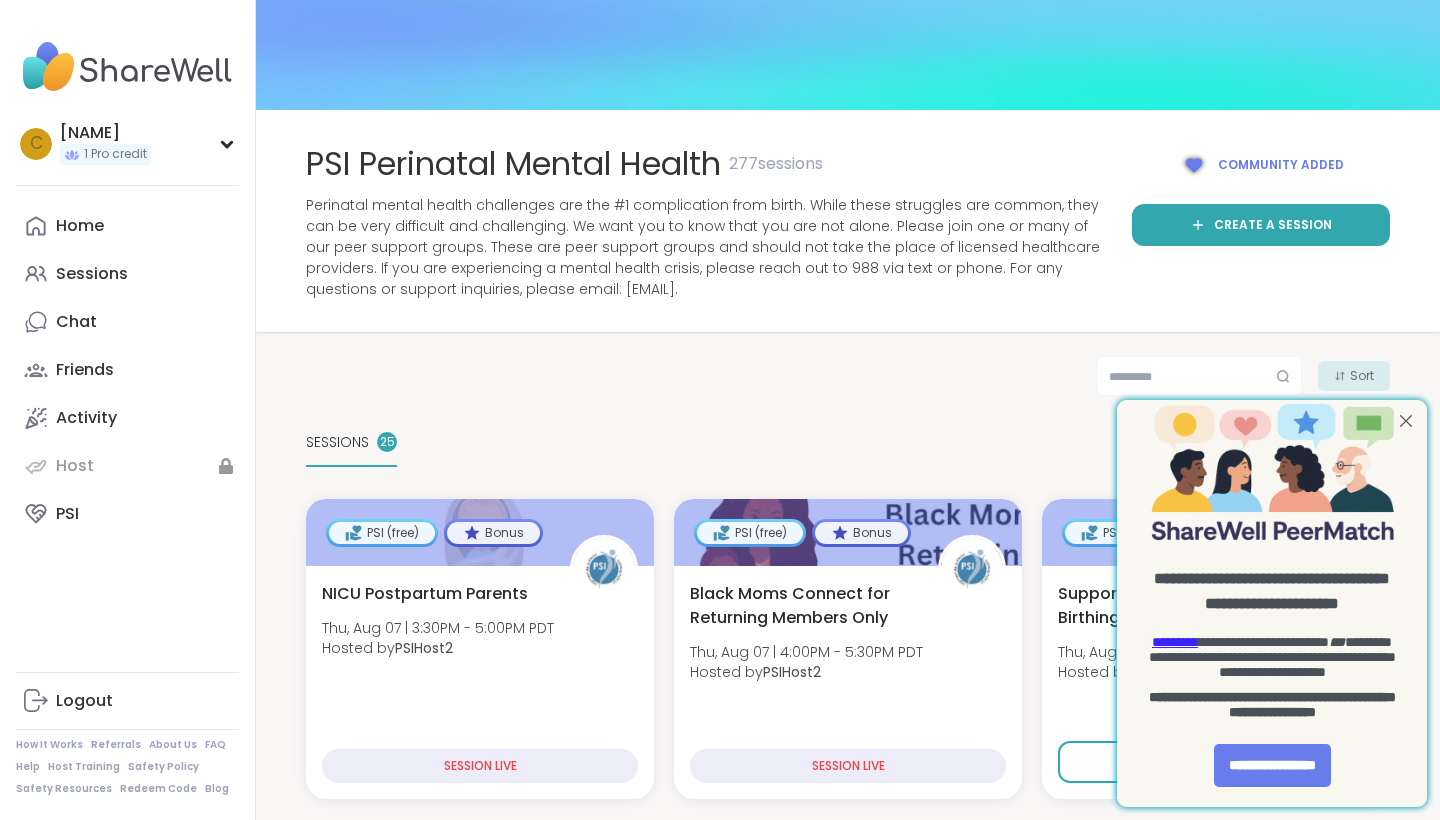 scroll, scrollTop: 0, scrollLeft: 0, axis: both 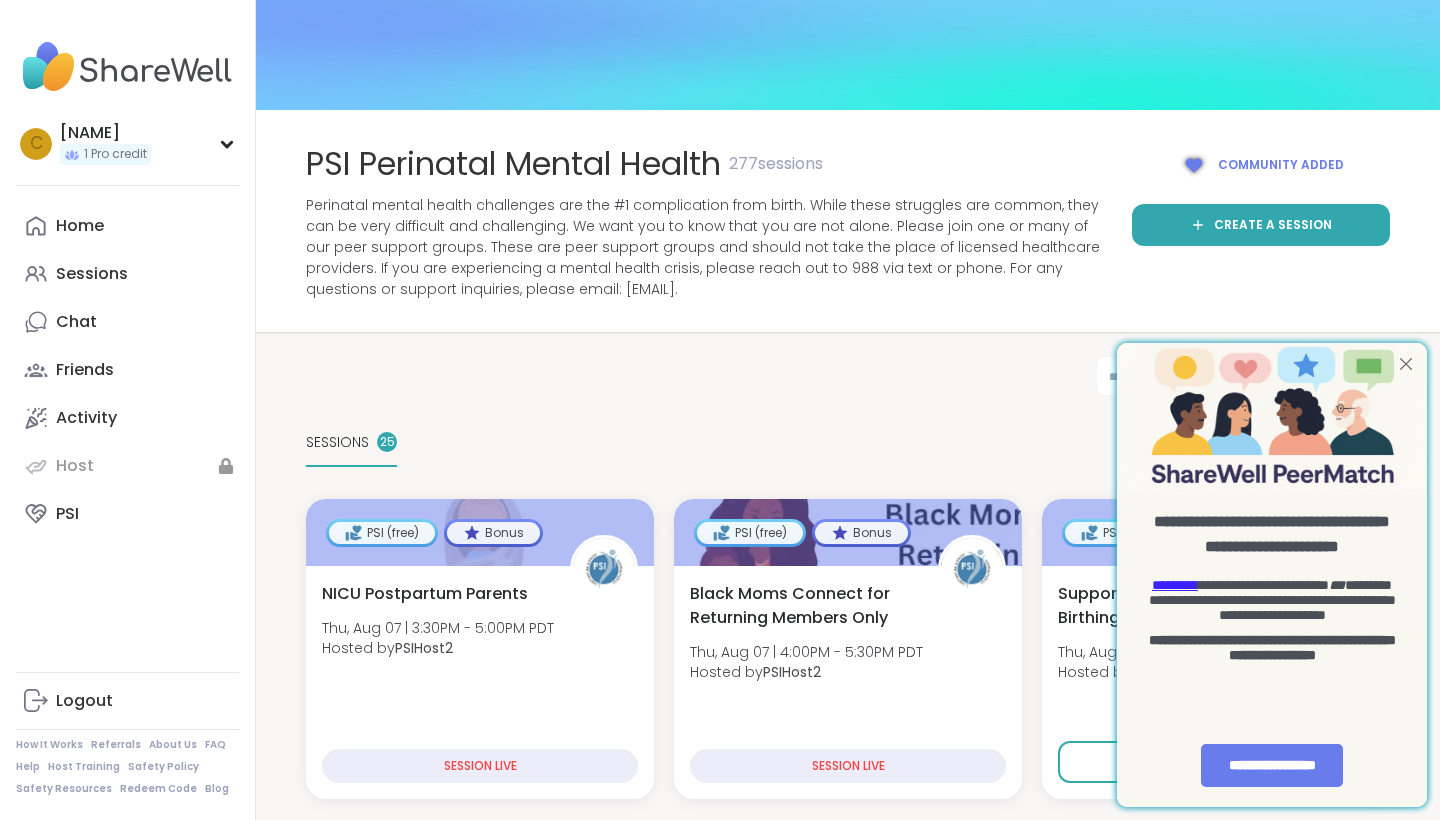 click at bounding box center (1406, 364) 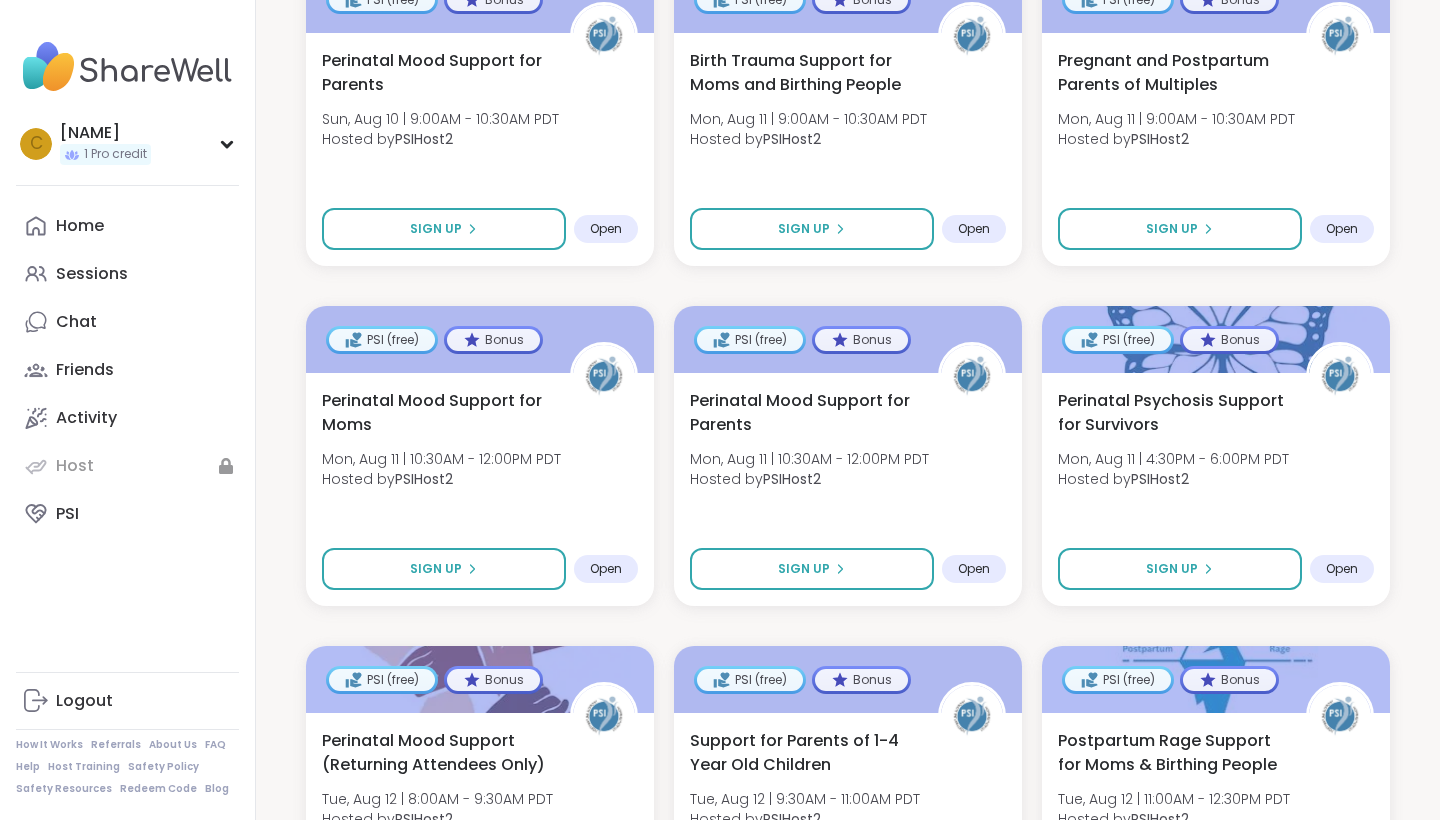 scroll, scrollTop: 1569, scrollLeft: 0, axis: vertical 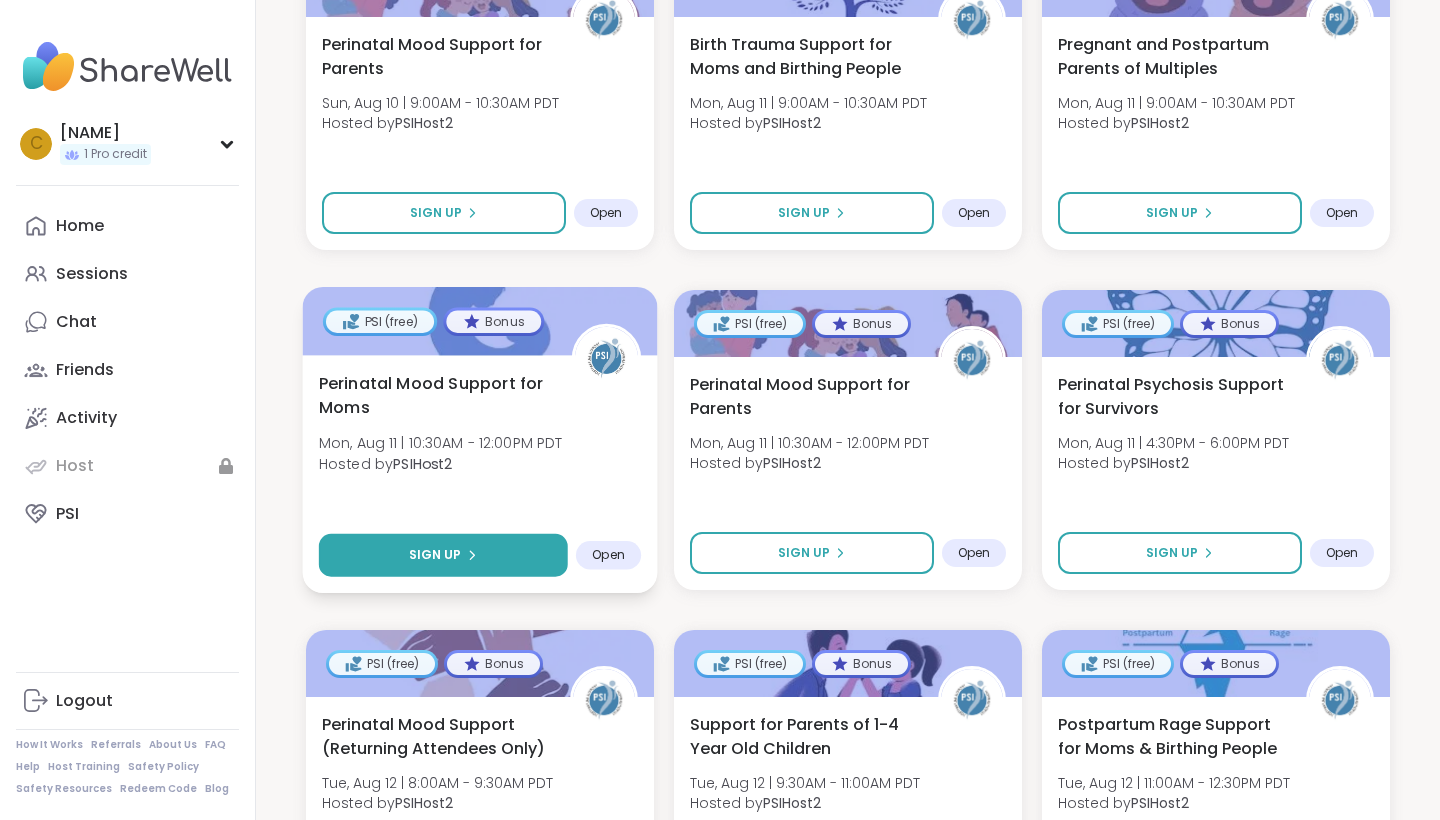 click on "Sign Up" at bounding box center (443, 555) 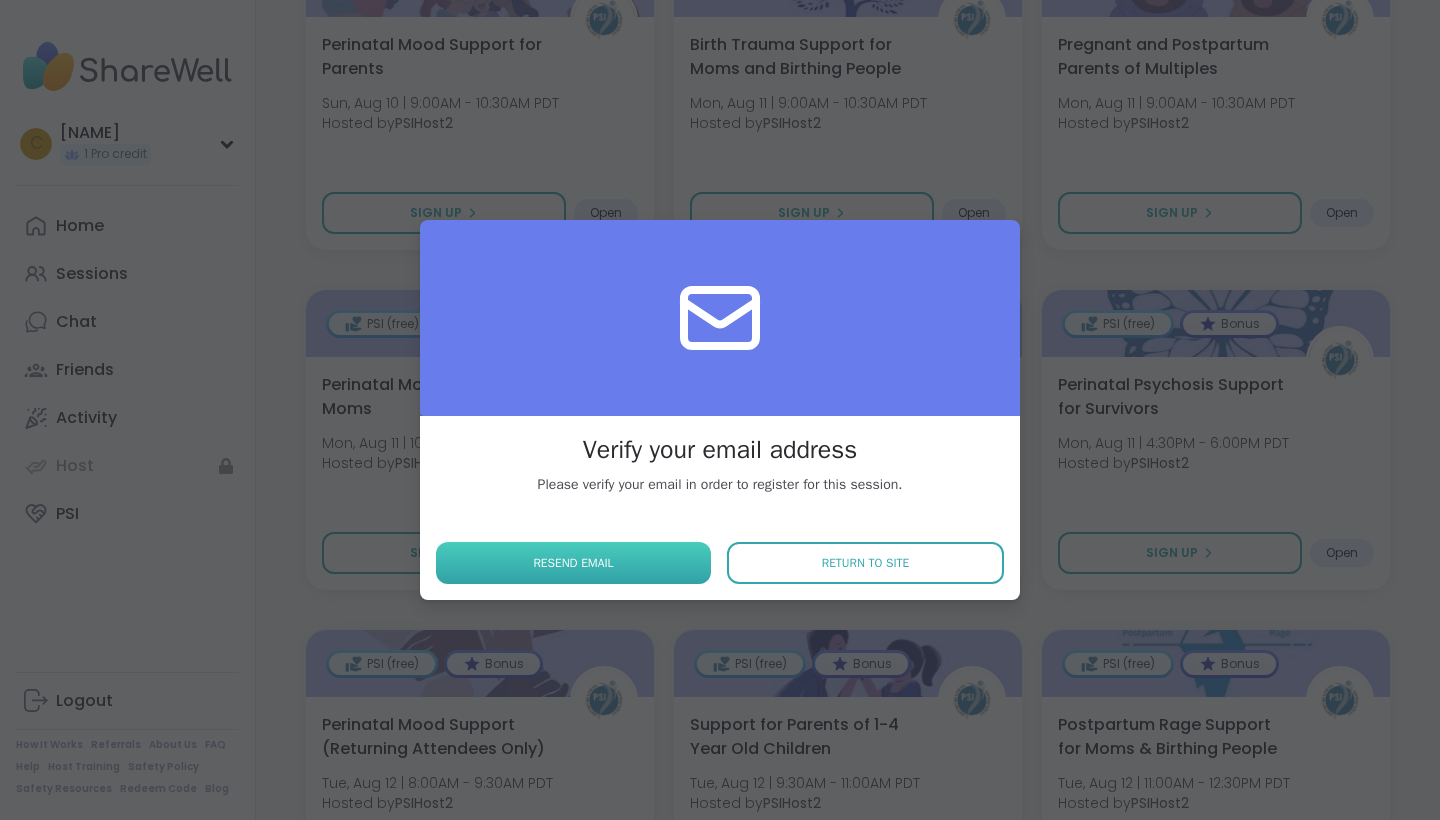 click on "Resend email" at bounding box center [573, 563] 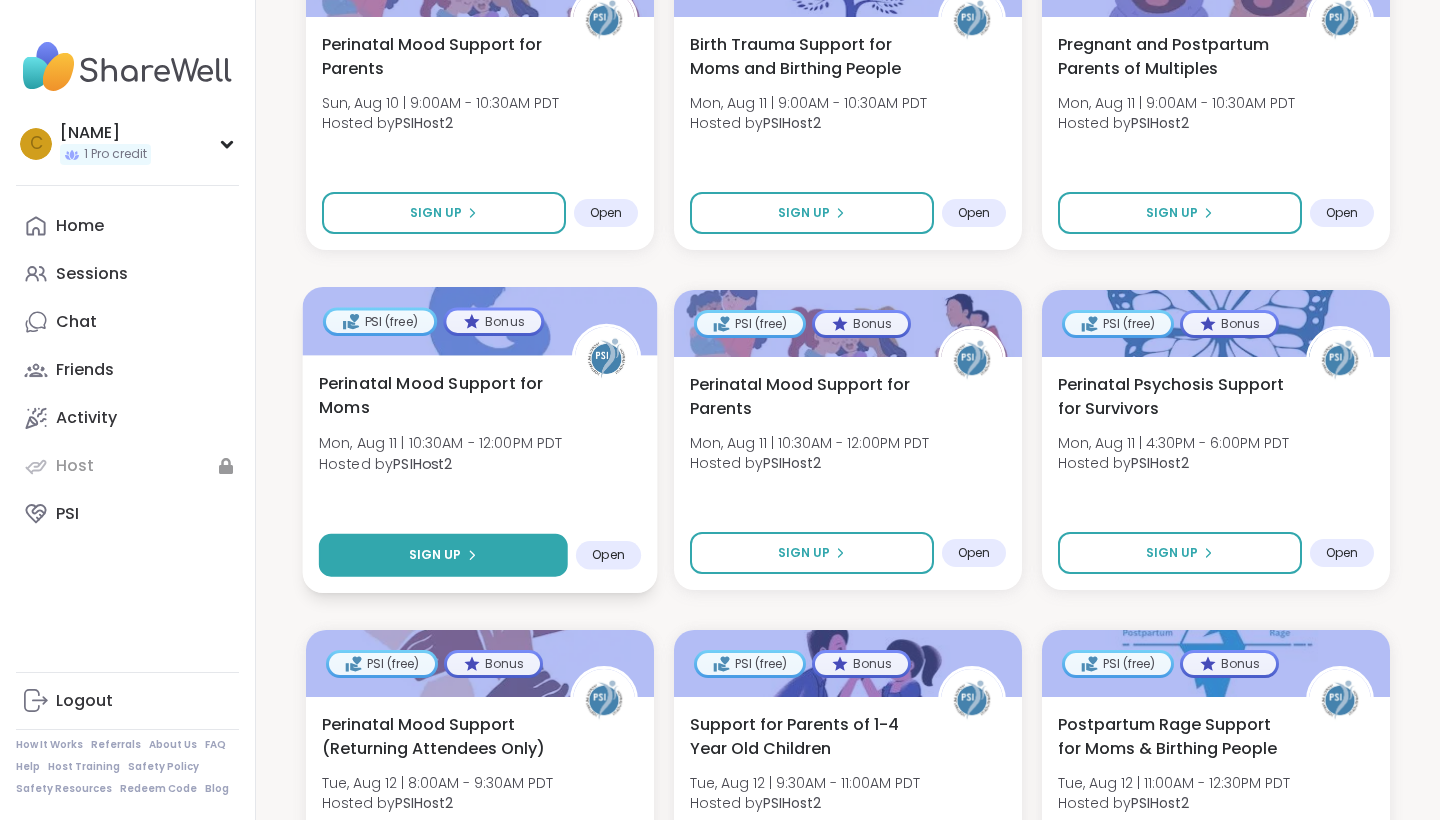 click 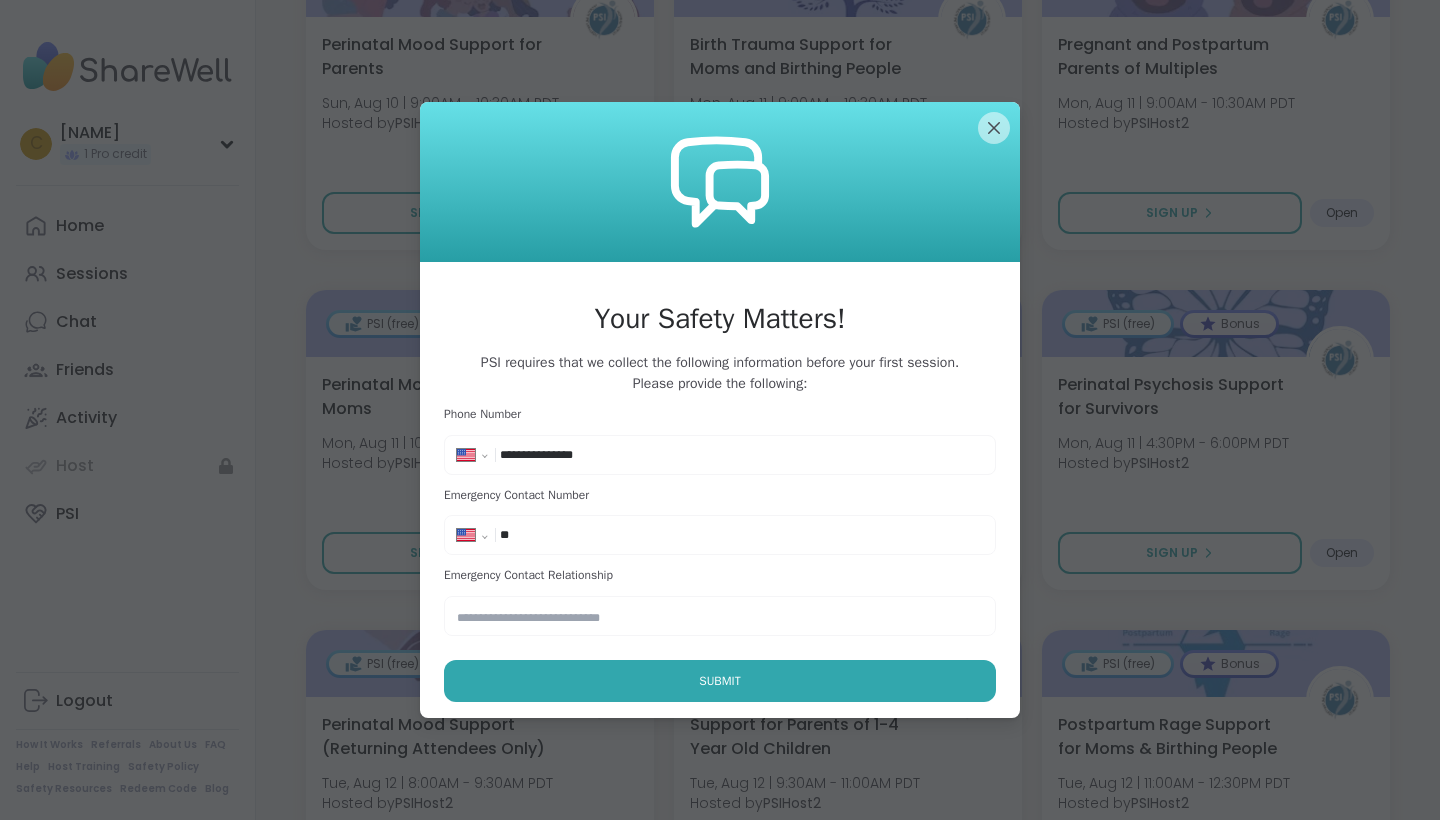 type on "**********" 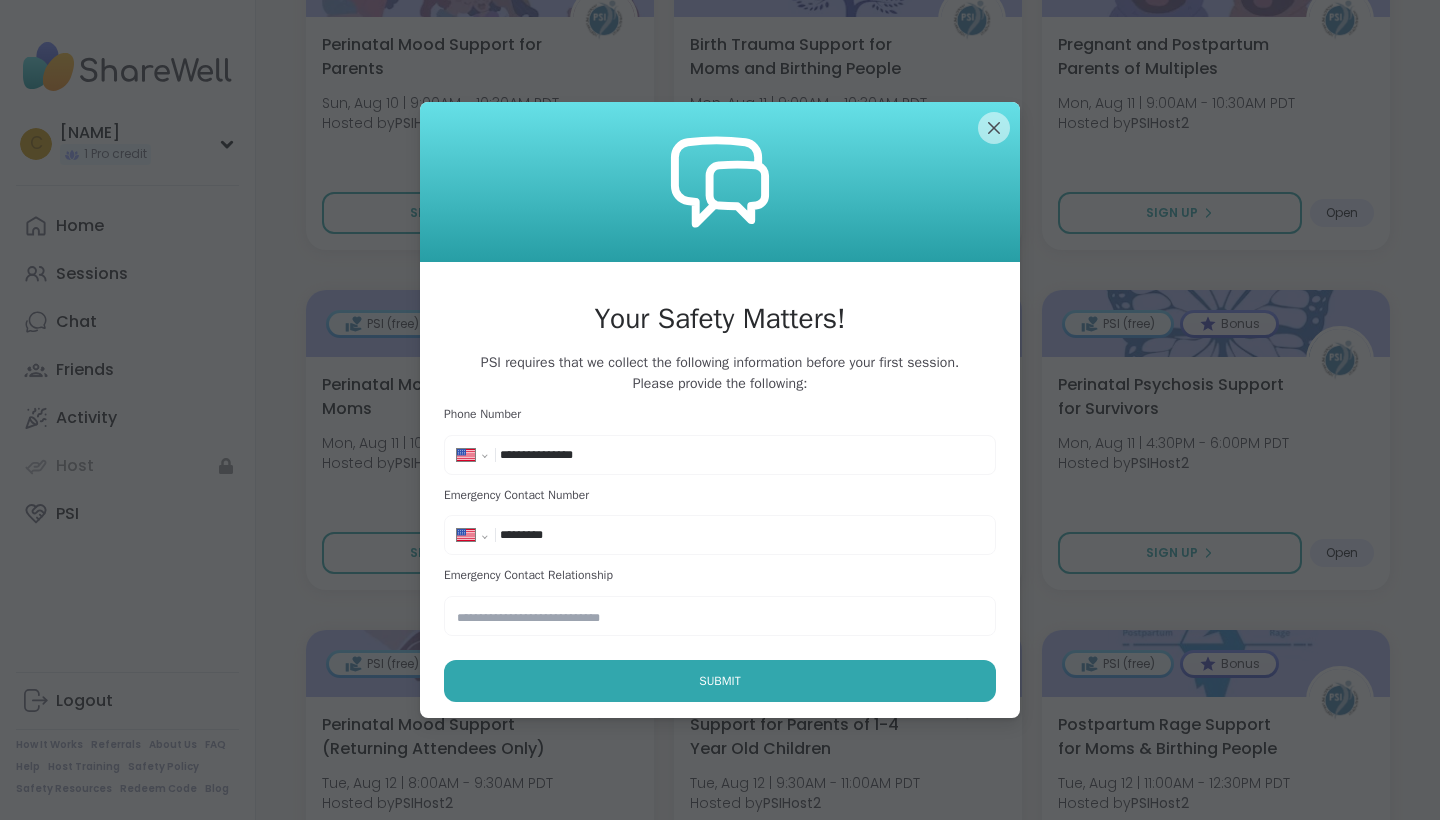 type on "**********" 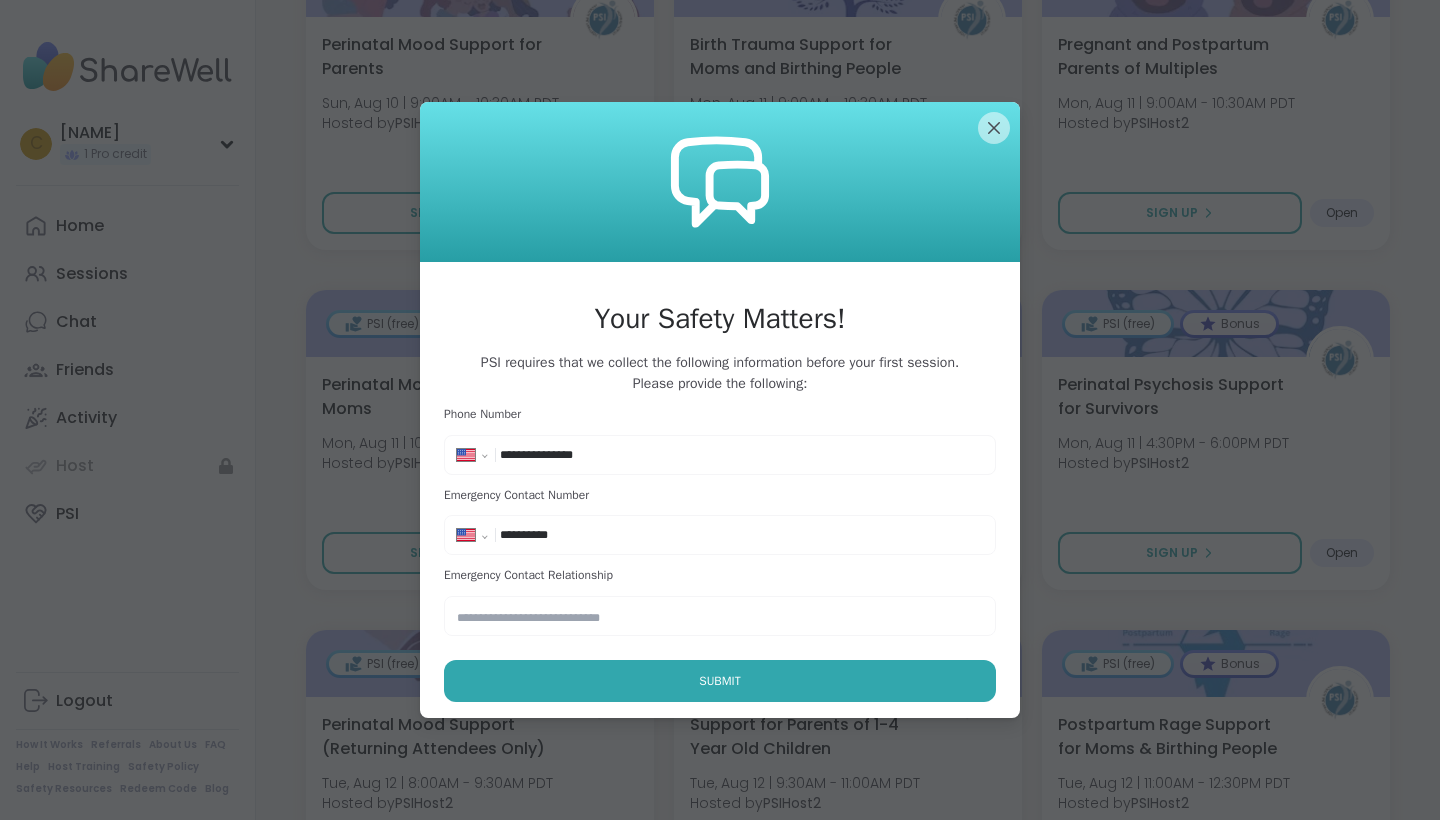 select on "**" 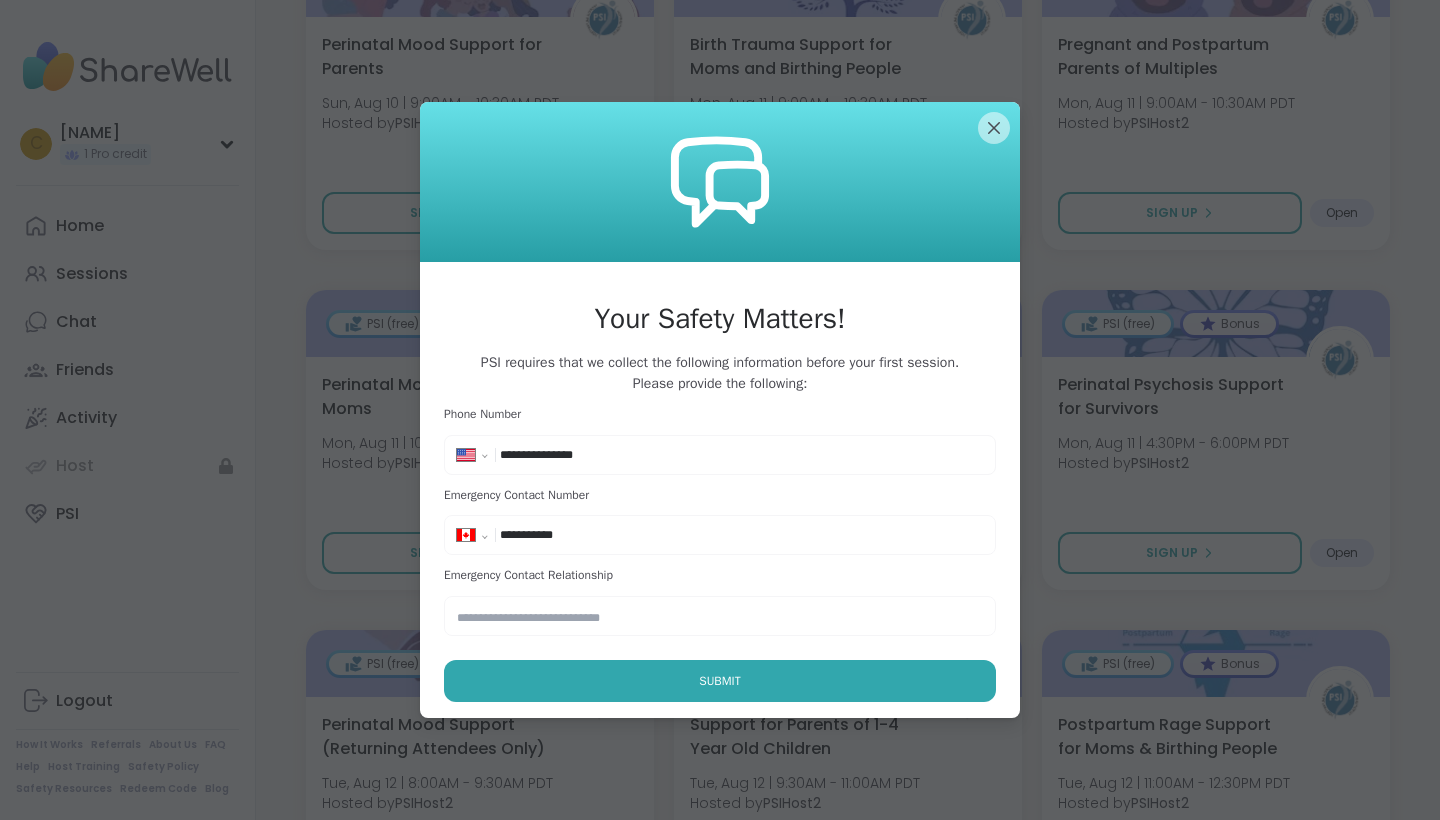 select on "**" 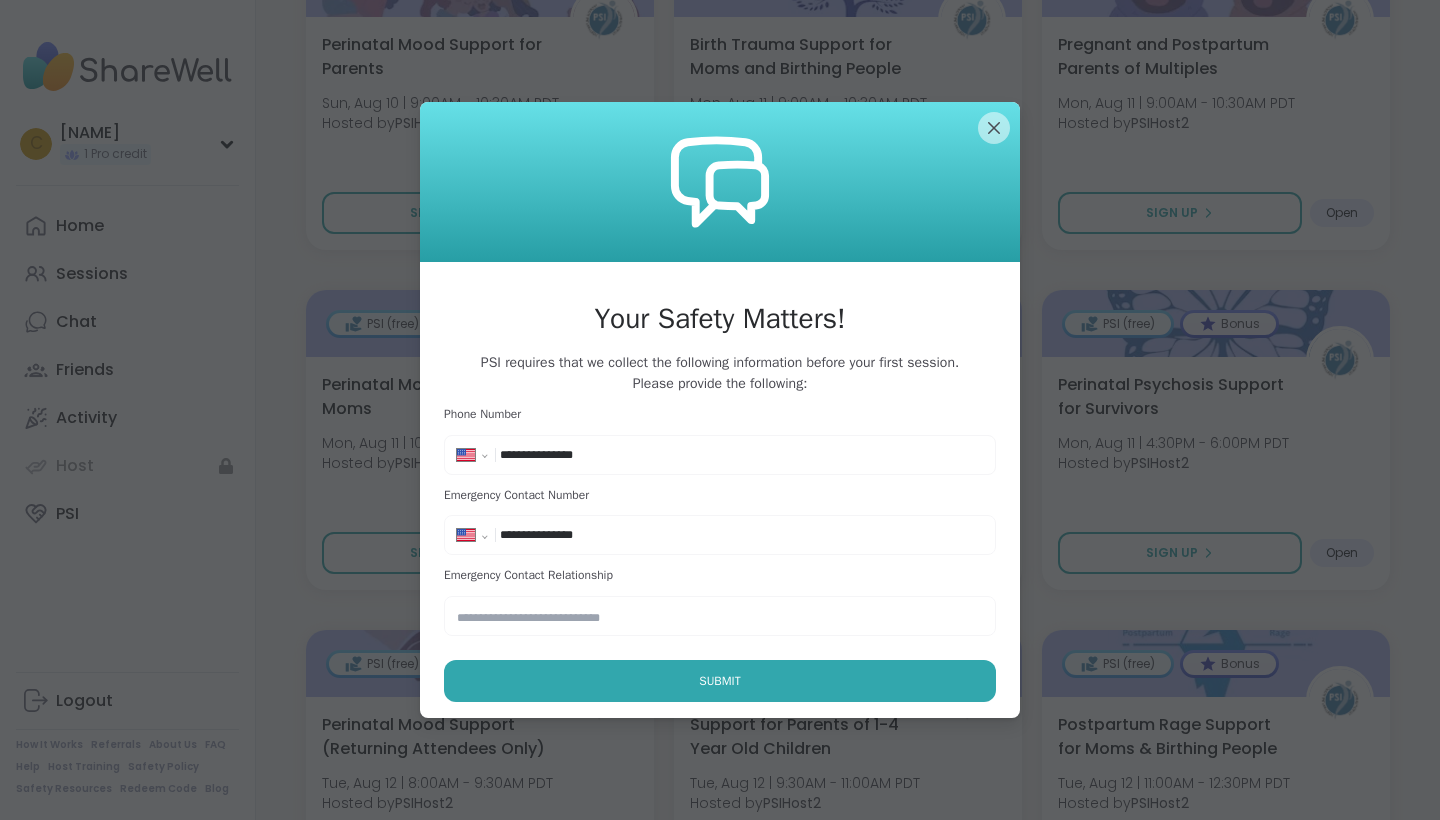 type on "**********" 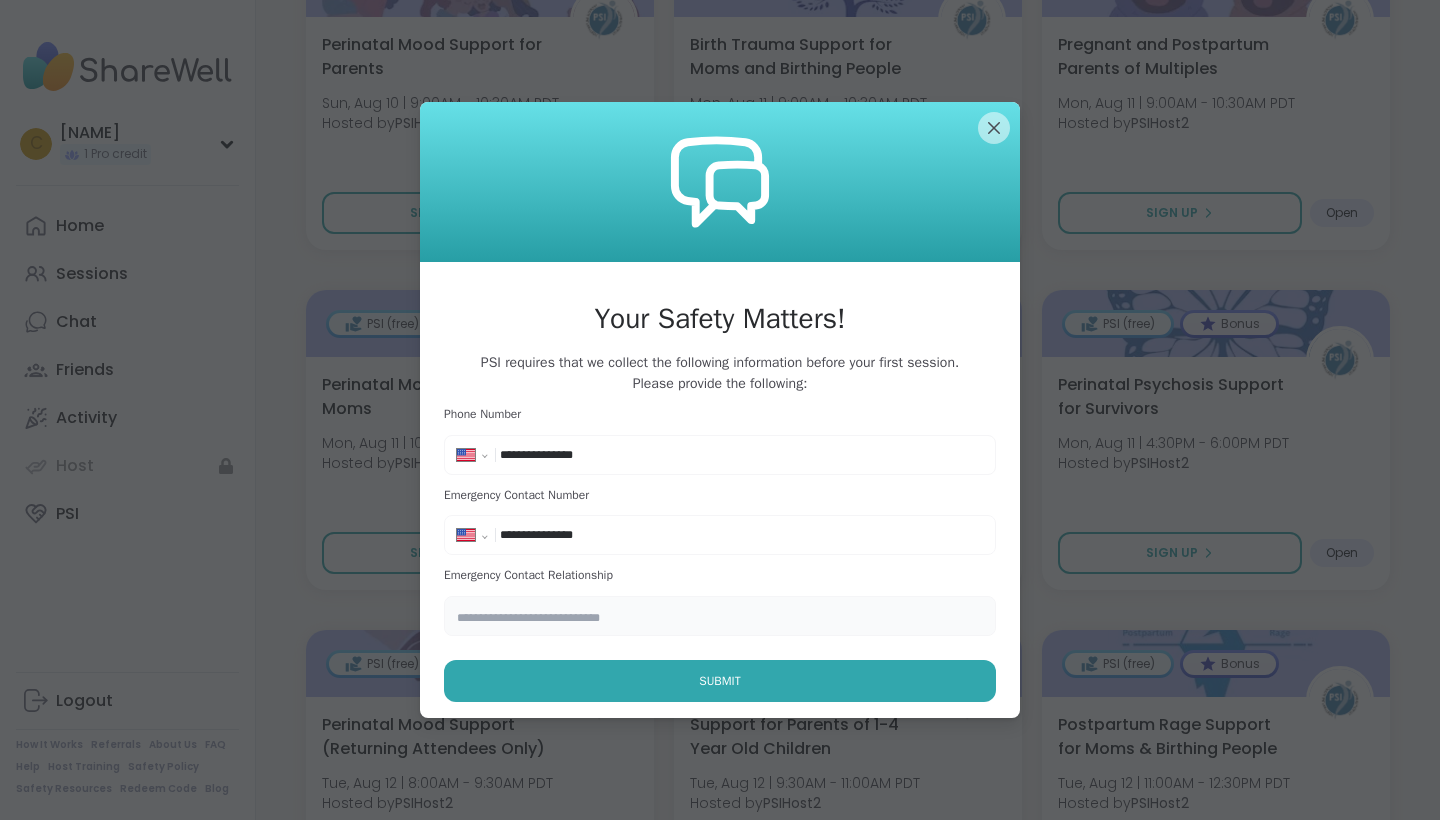 click at bounding box center [720, 616] 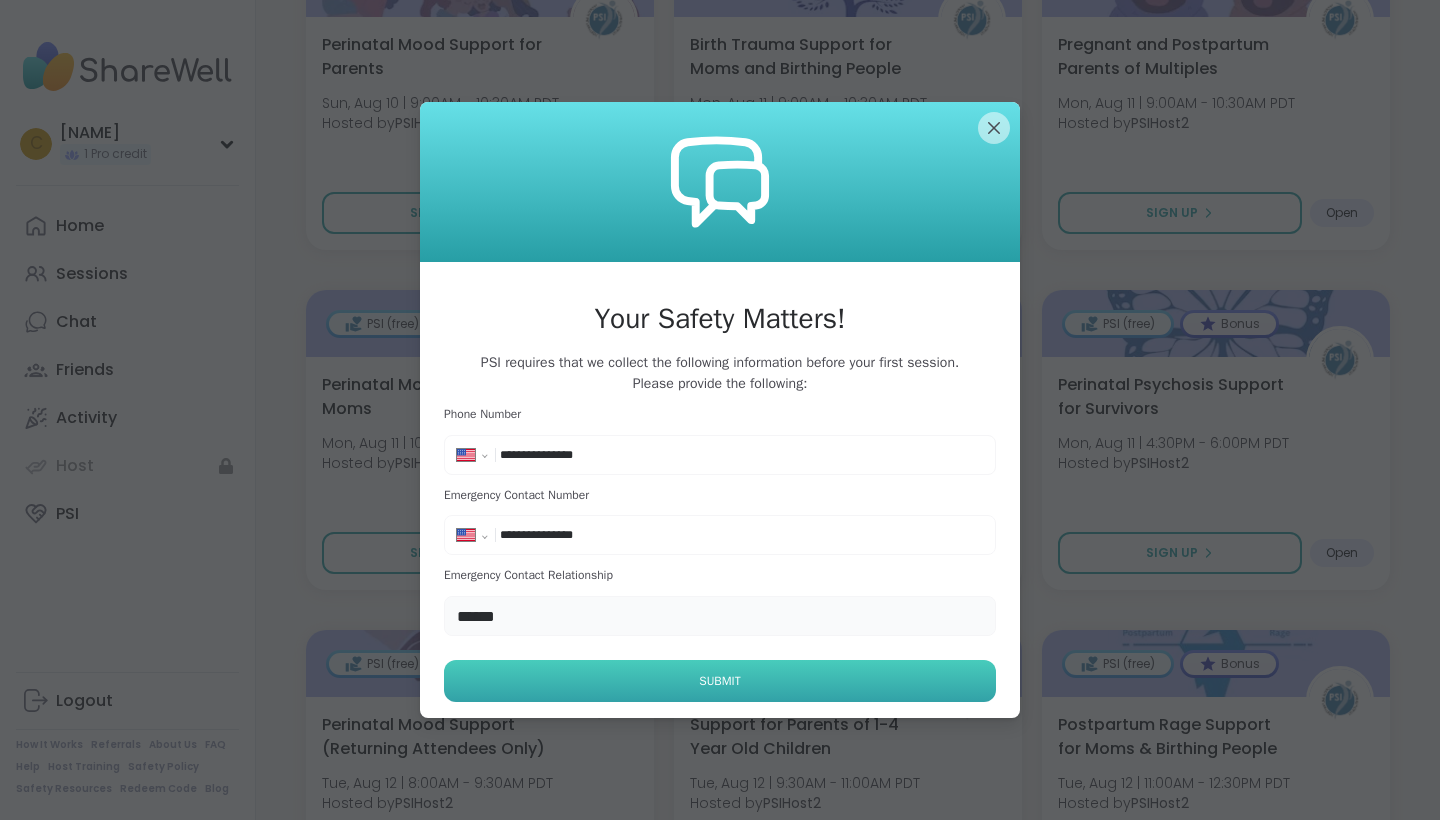 type on "******" 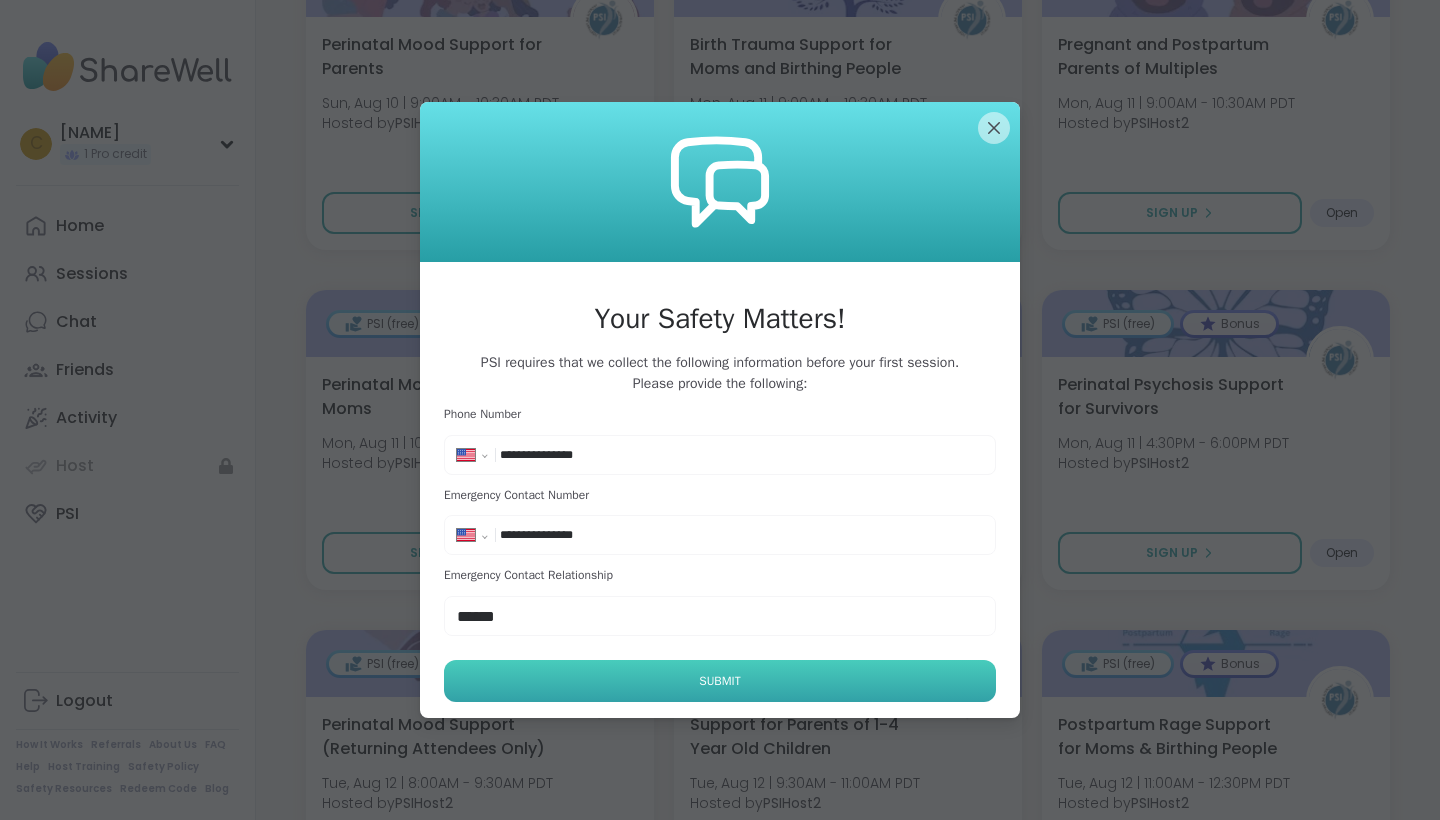 click on "Submit" at bounding box center (720, 681) 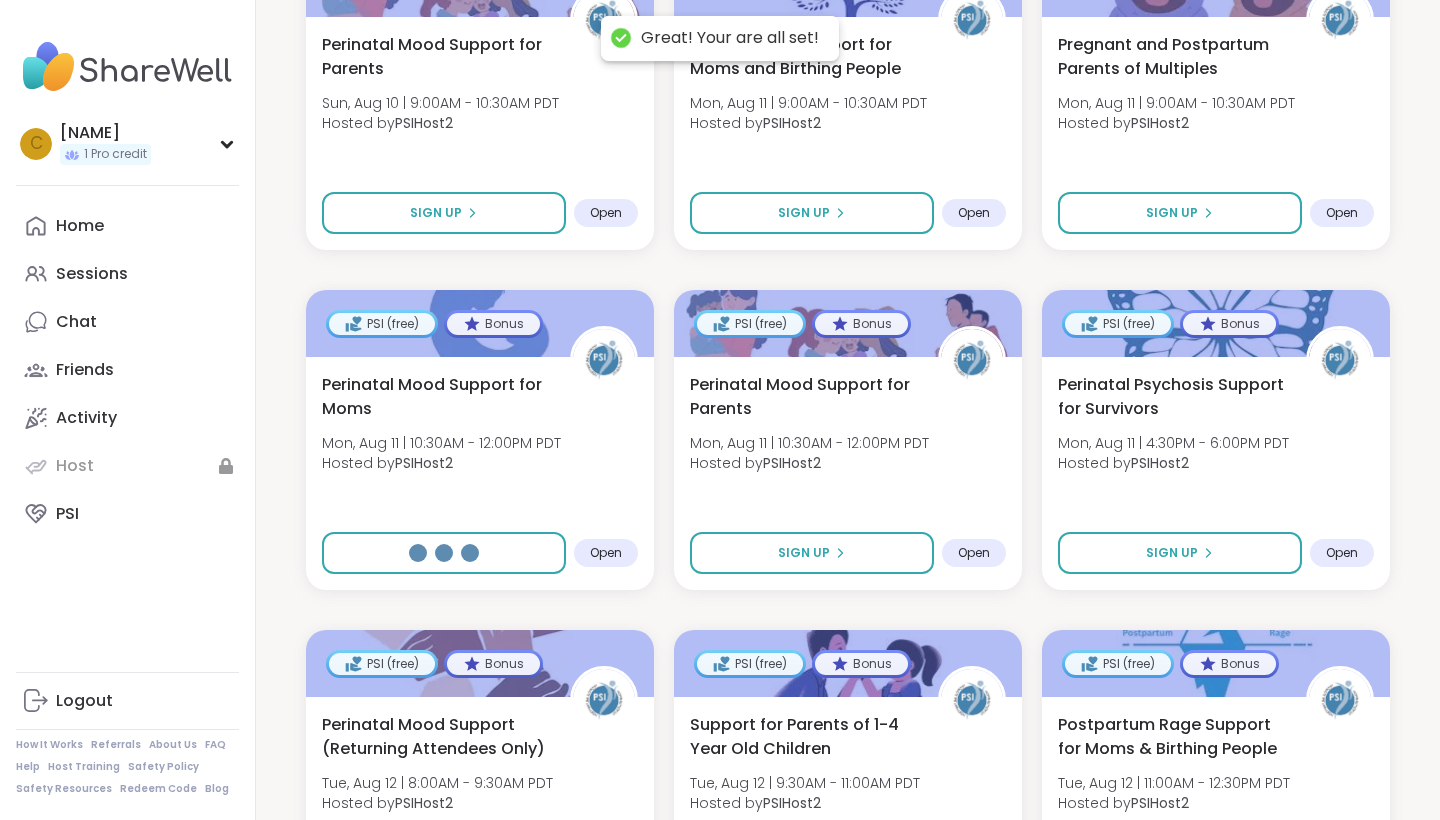 select on "**" 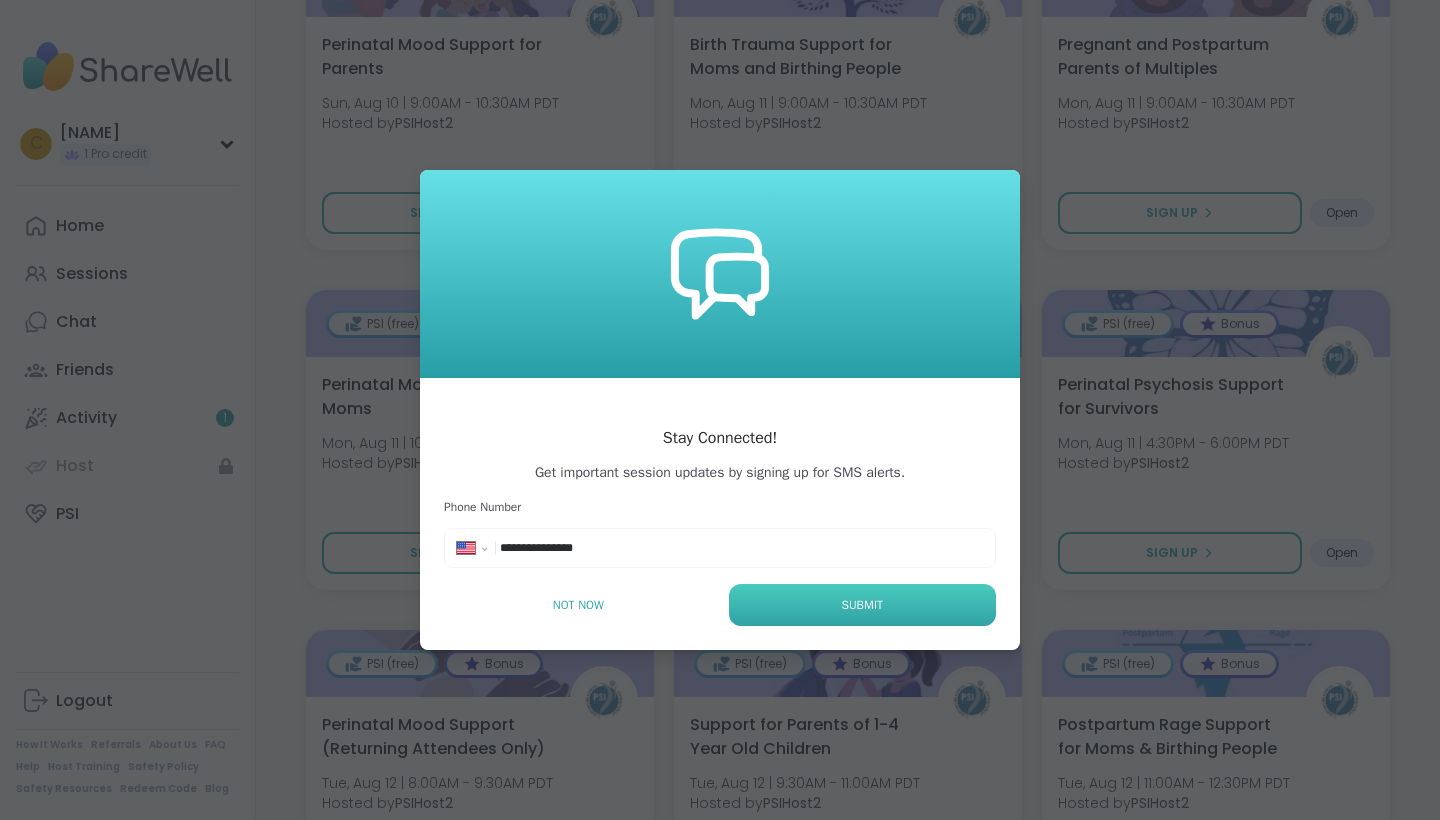 click on "Submit" at bounding box center [862, 605] 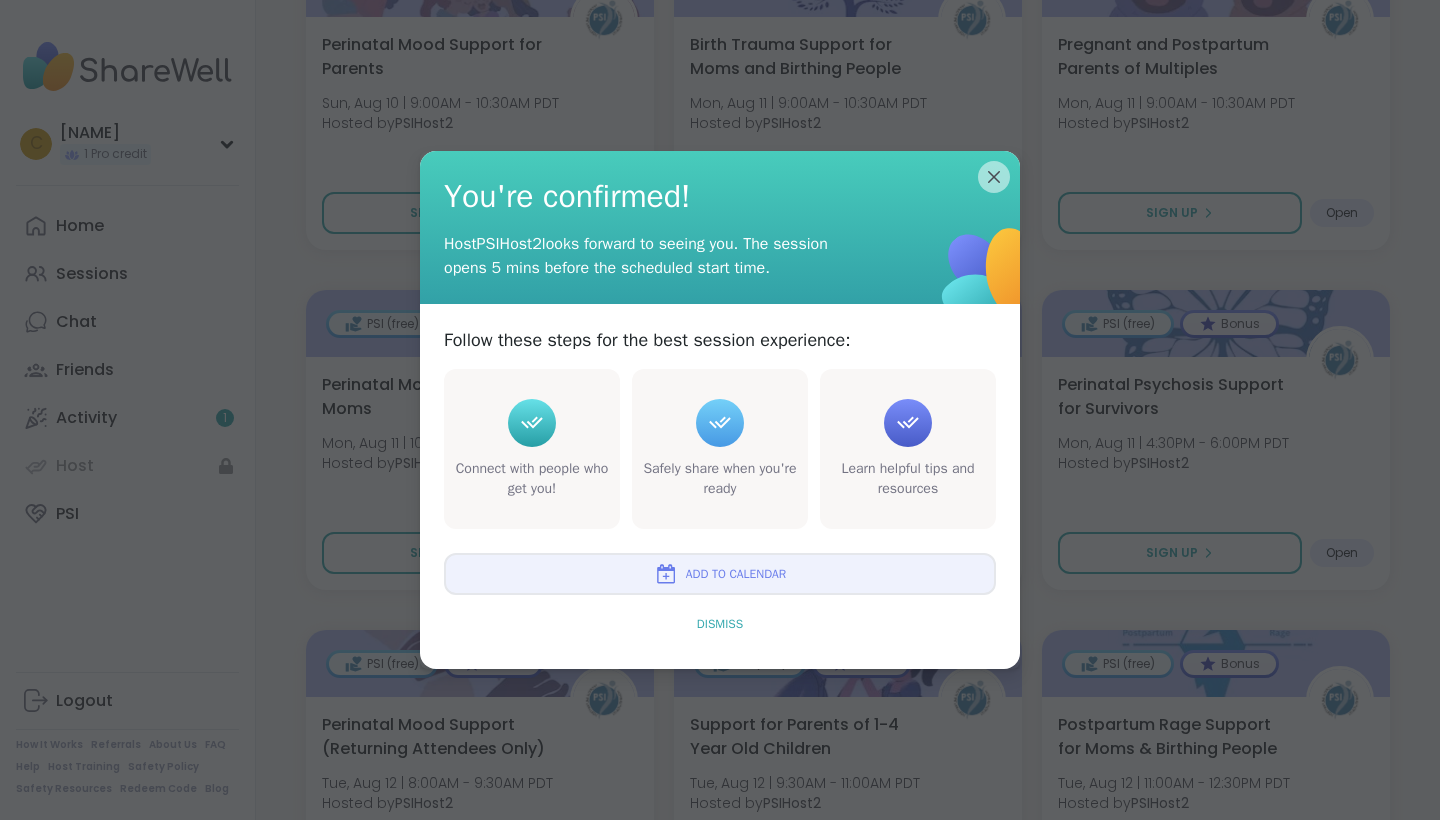click on "Dismiss" at bounding box center [720, 624] 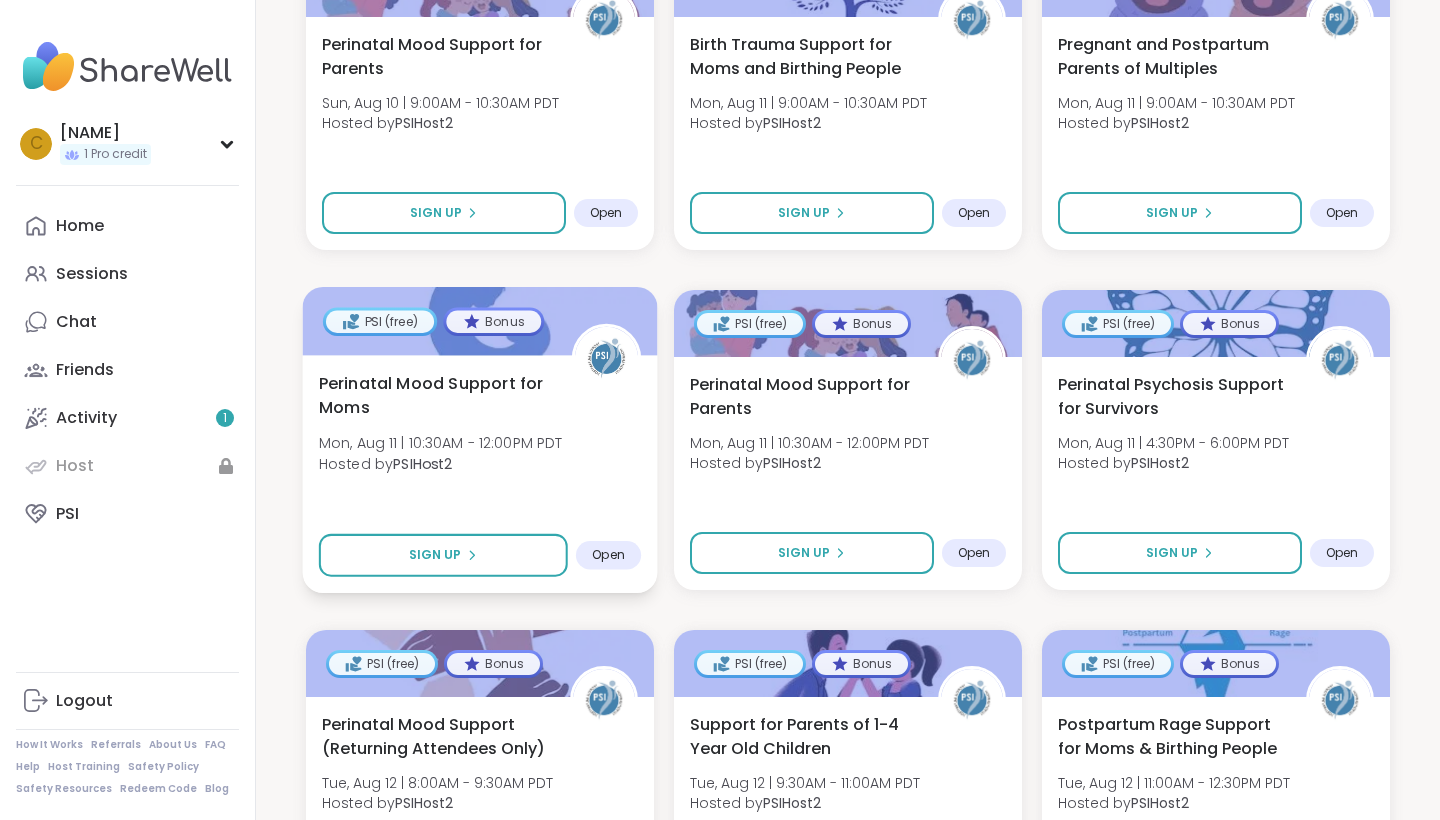 click on "Open" at bounding box center [608, 555] 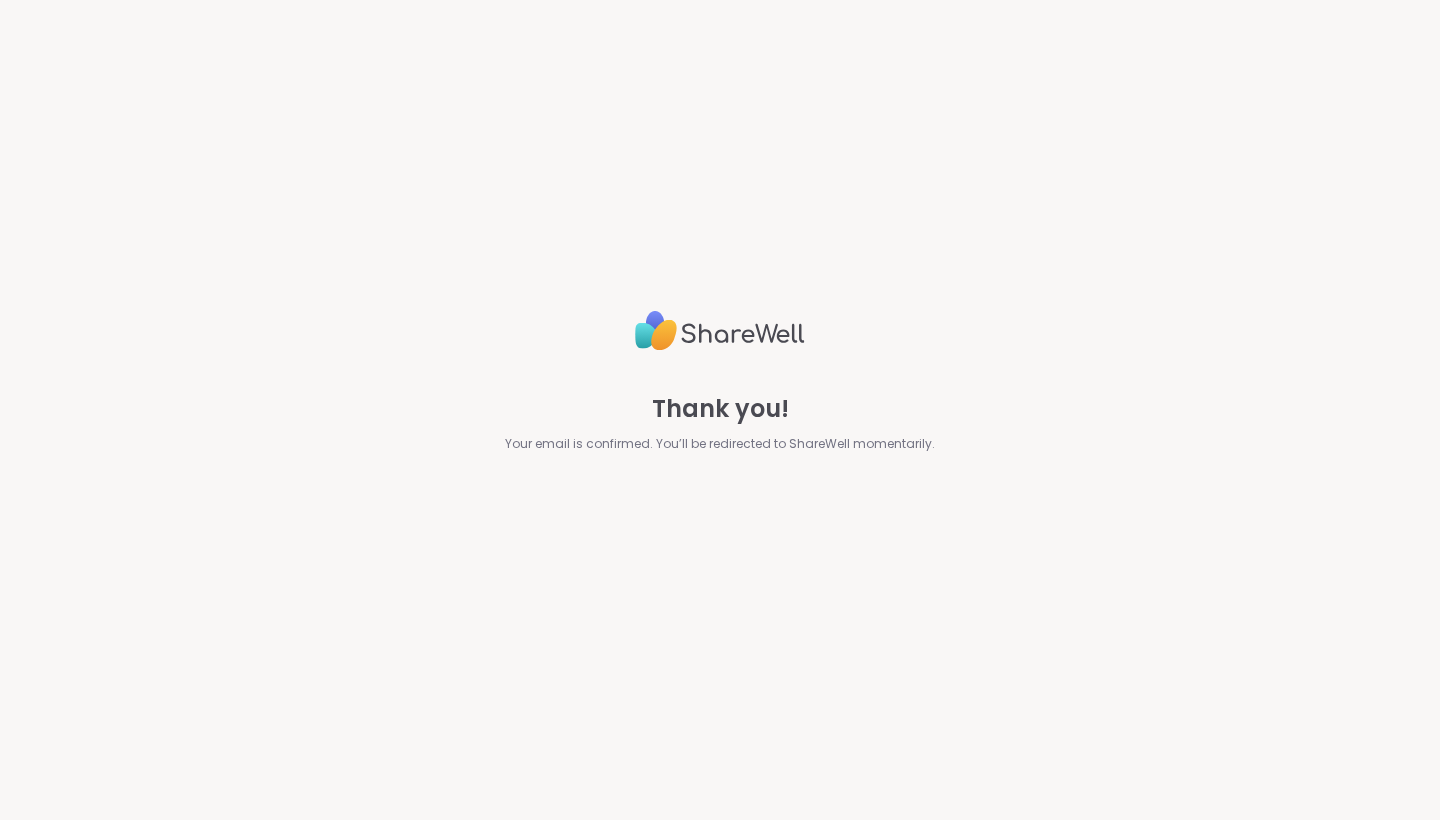 scroll, scrollTop: 0, scrollLeft: 0, axis: both 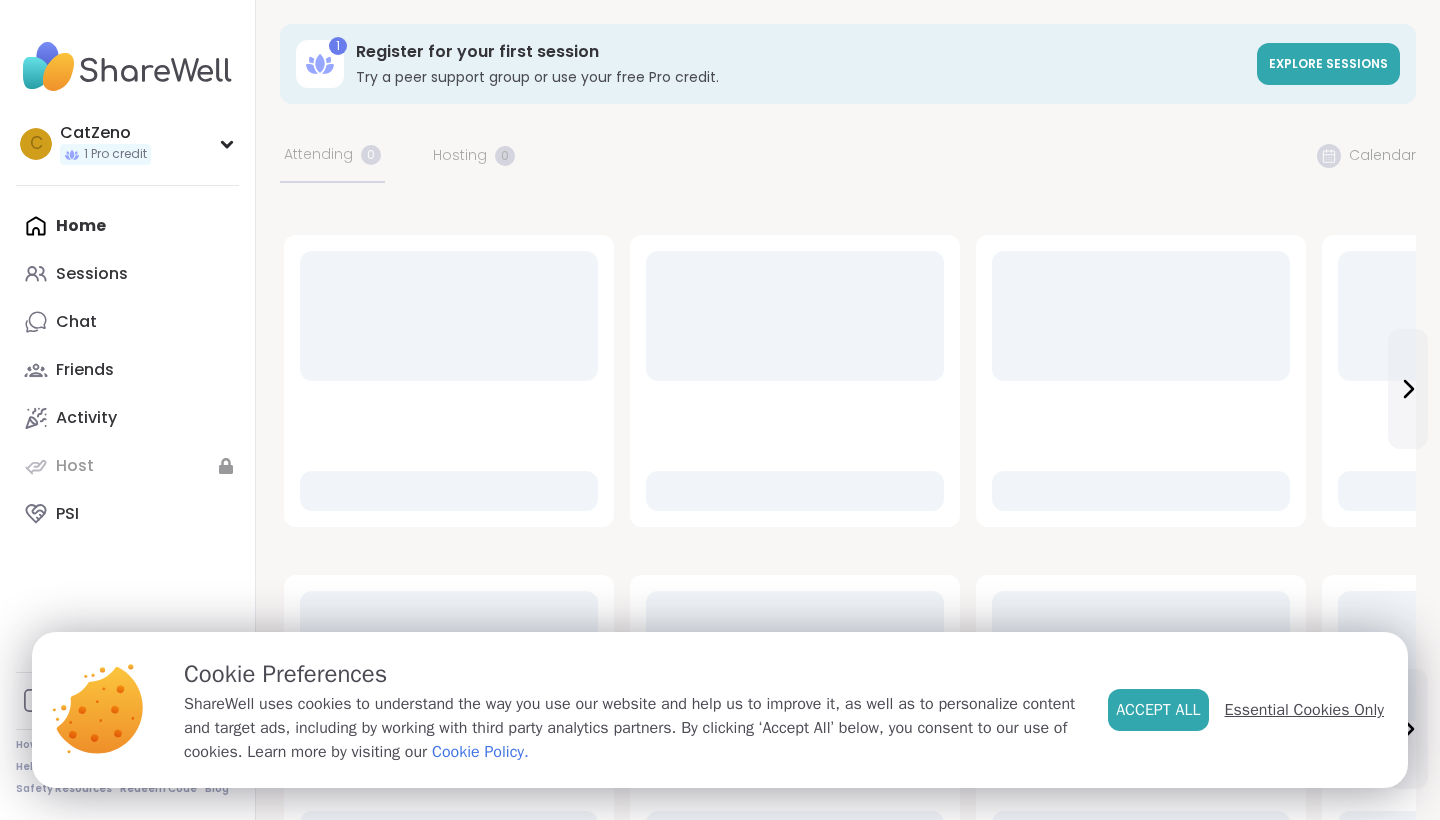 click on "Essential Cookies Only" at bounding box center [1304, 710] 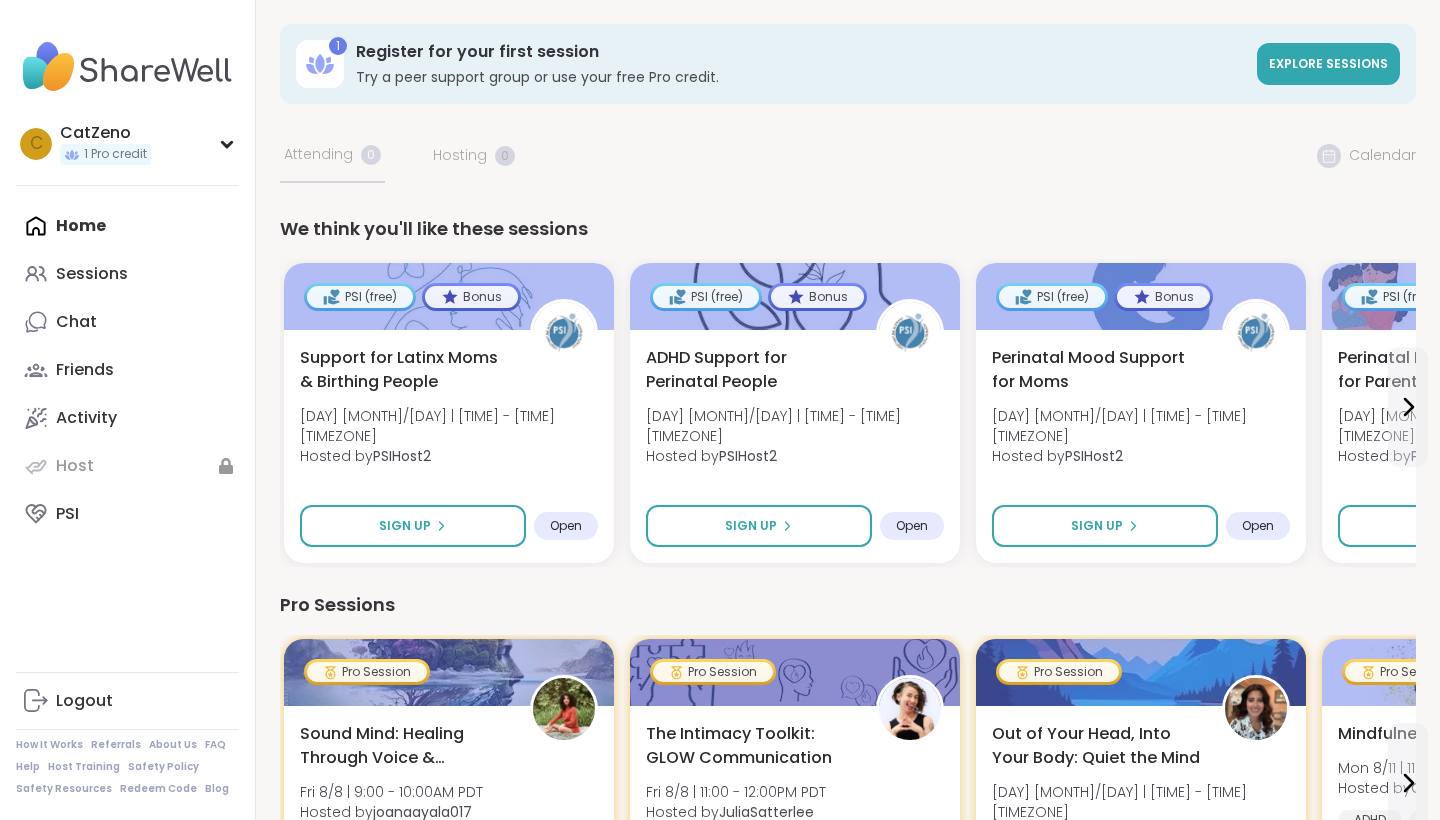 scroll, scrollTop: 0, scrollLeft: 0, axis: both 